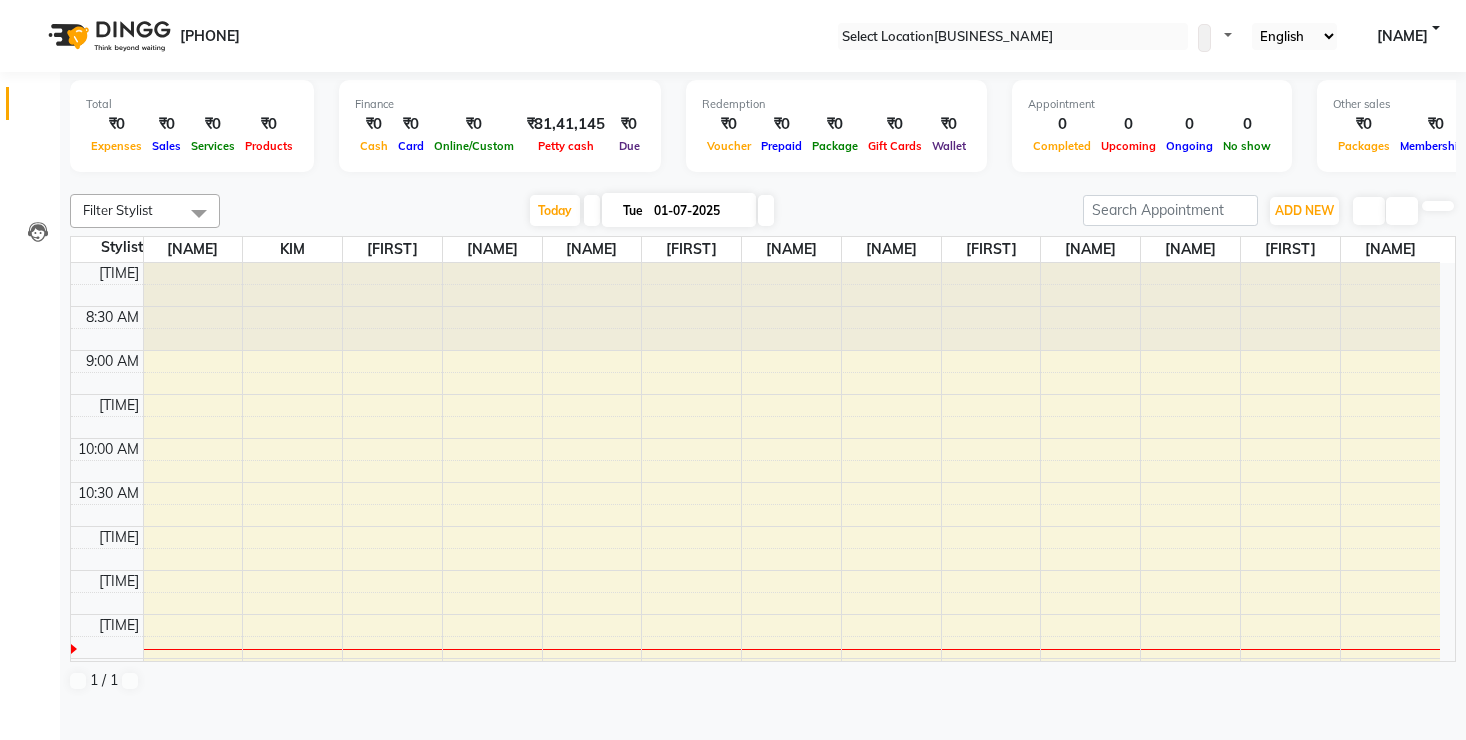 scroll, scrollTop: 0, scrollLeft: 0, axis: both 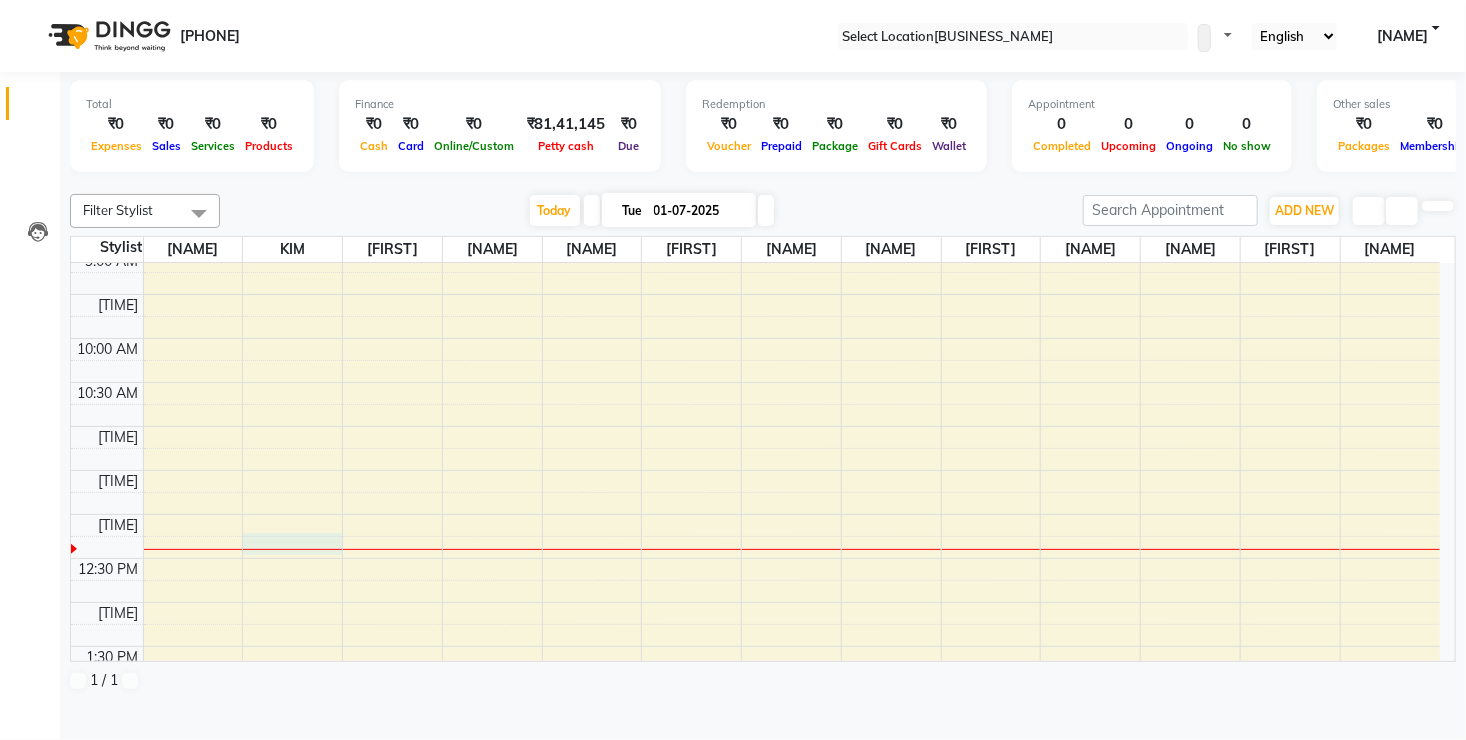 click on "[TIME] [TIME] [TIME] [TIME] [TIME] [TIME] [TIME] [TIME] [TIME] [TIME] [TIME] [TIME] [TIME] [TIME] [TIME] [TIME] [TIME] [TIME] [TIME] [TIME] [TIME] [TIME] [TIME] [TIME] [TIME] [TIME]" at bounding box center (755, 734) 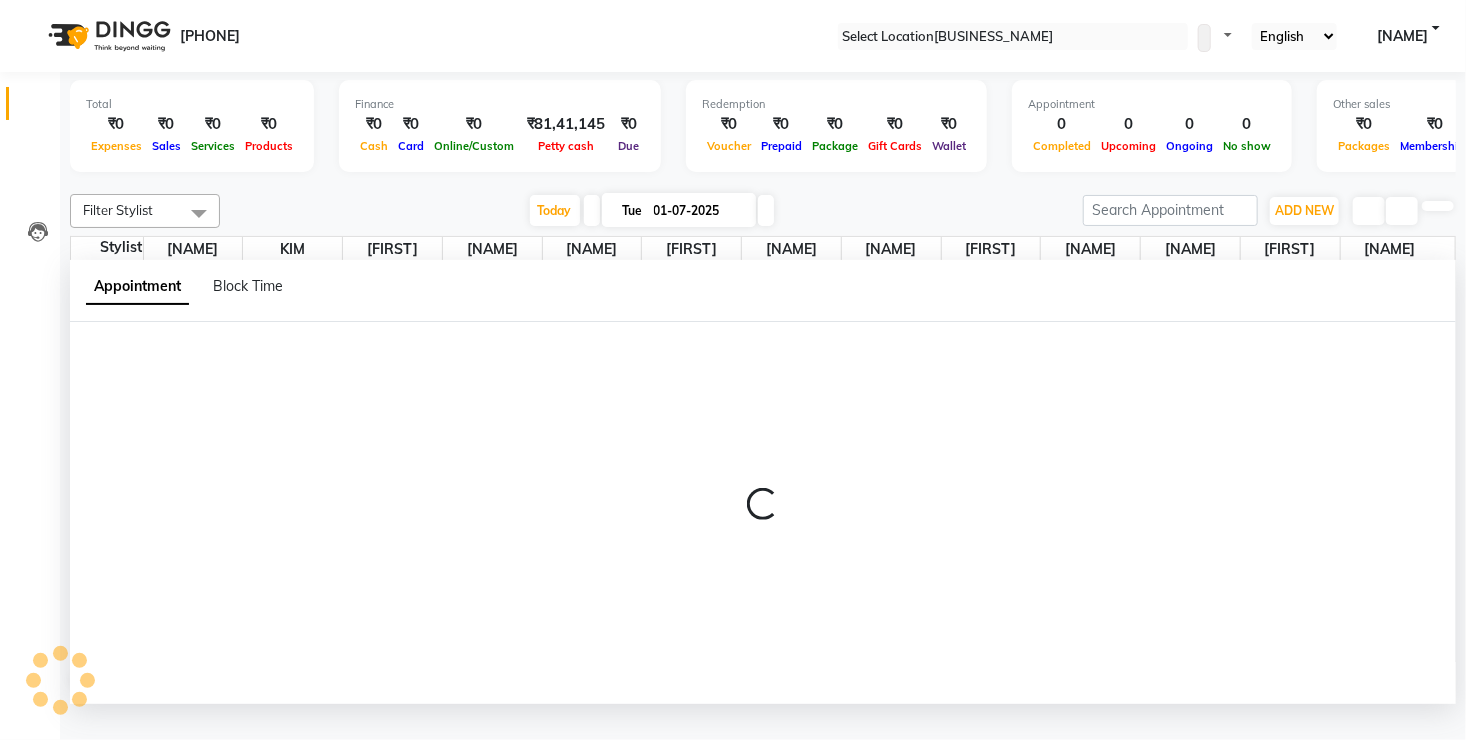 scroll, scrollTop: 0, scrollLeft: 0, axis: both 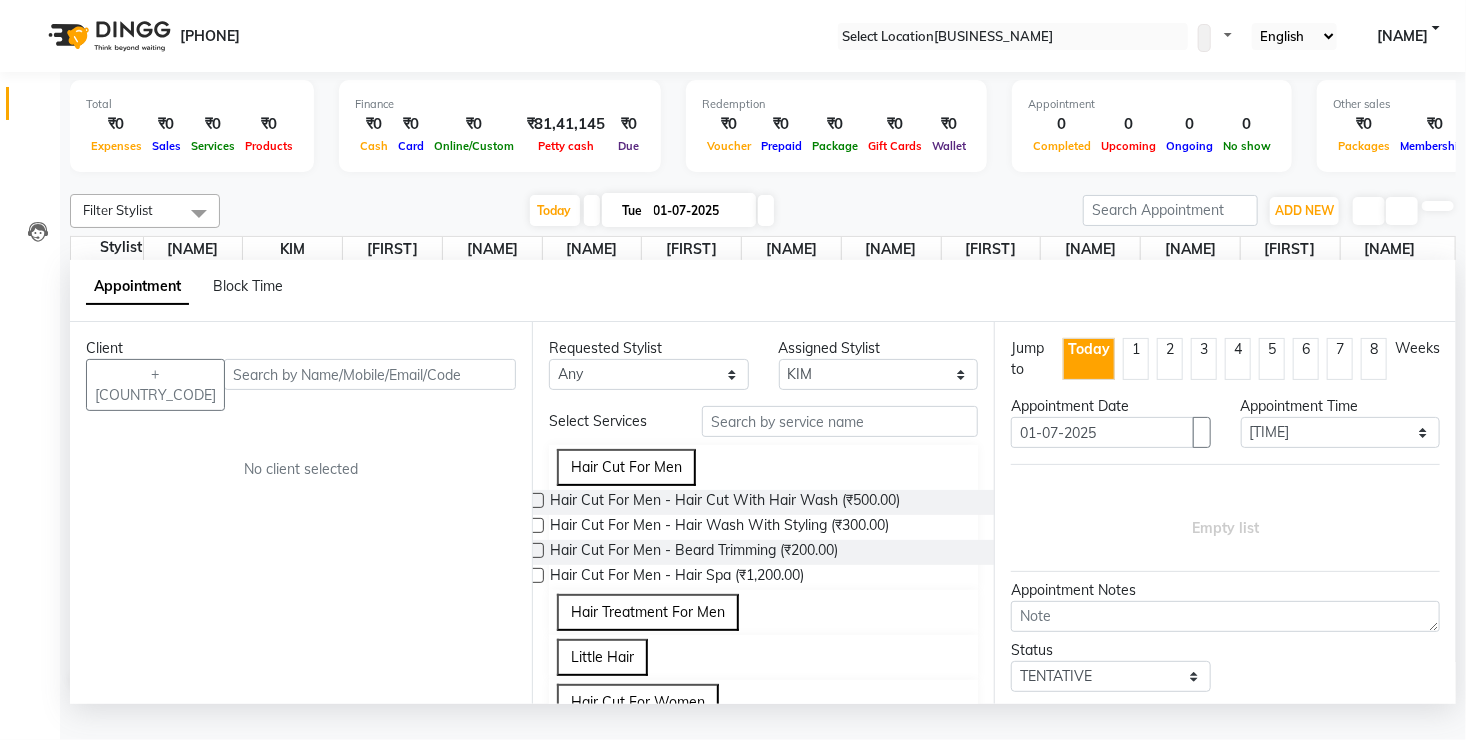 click at bounding box center [370, 374] 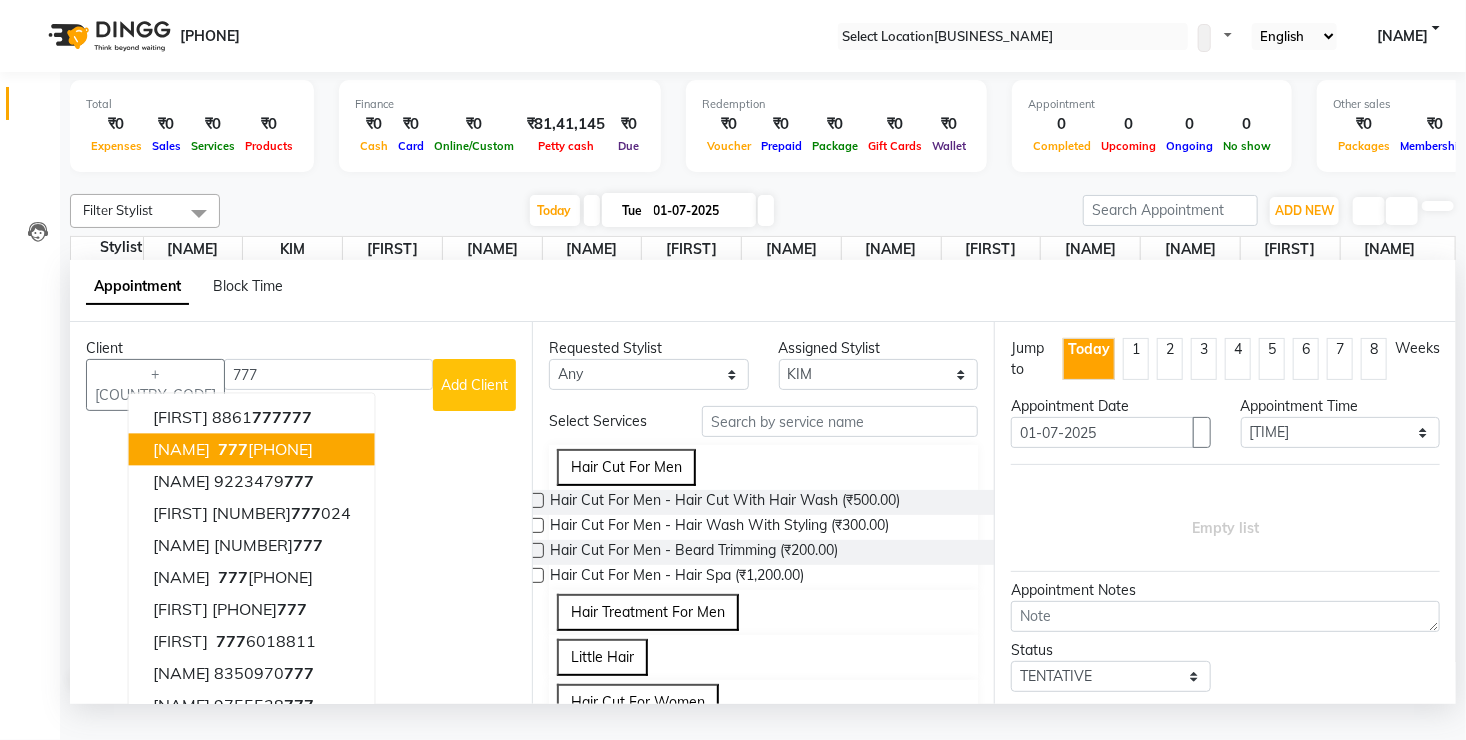 click on "[NAME]" at bounding box center [181, 450] 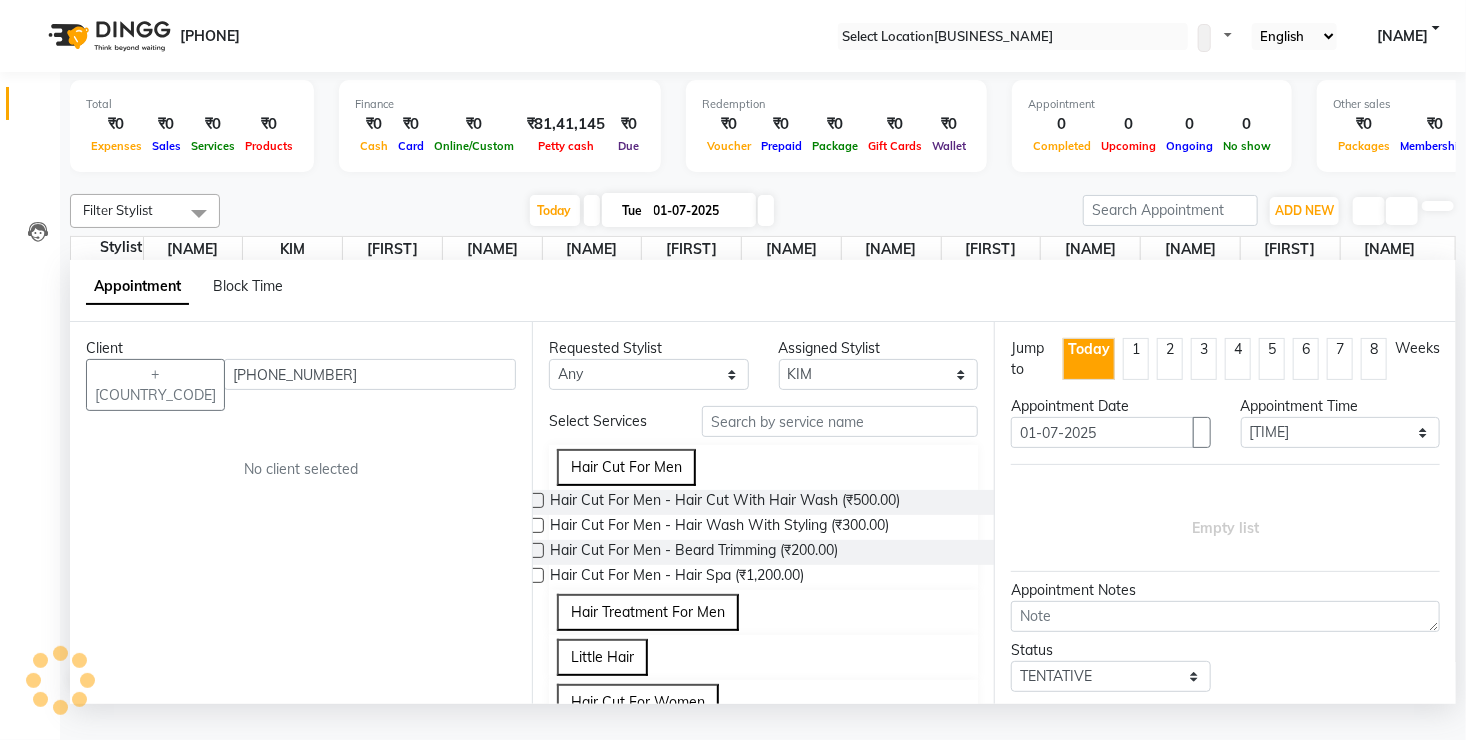 type on "[PHONE_NUMBER]" 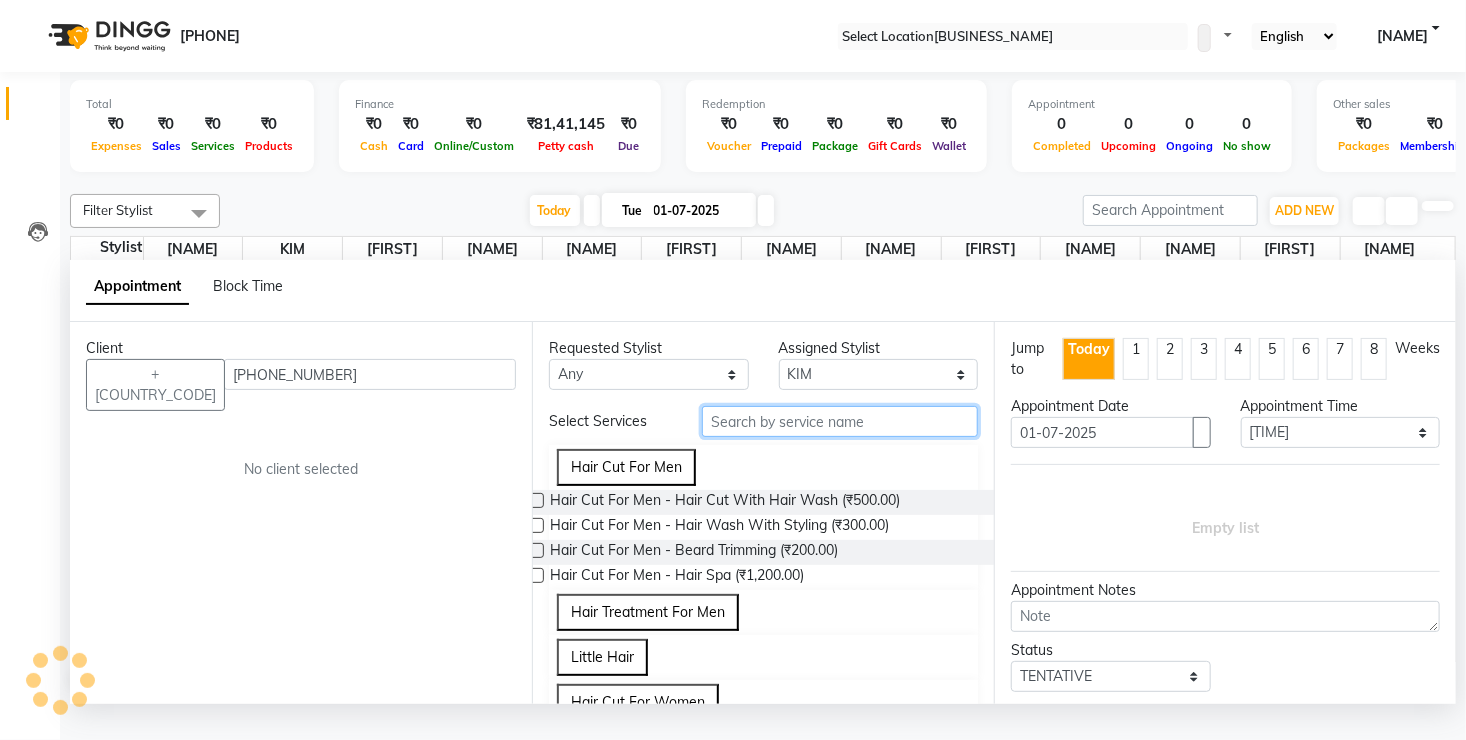 click at bounding box center (840, 421) 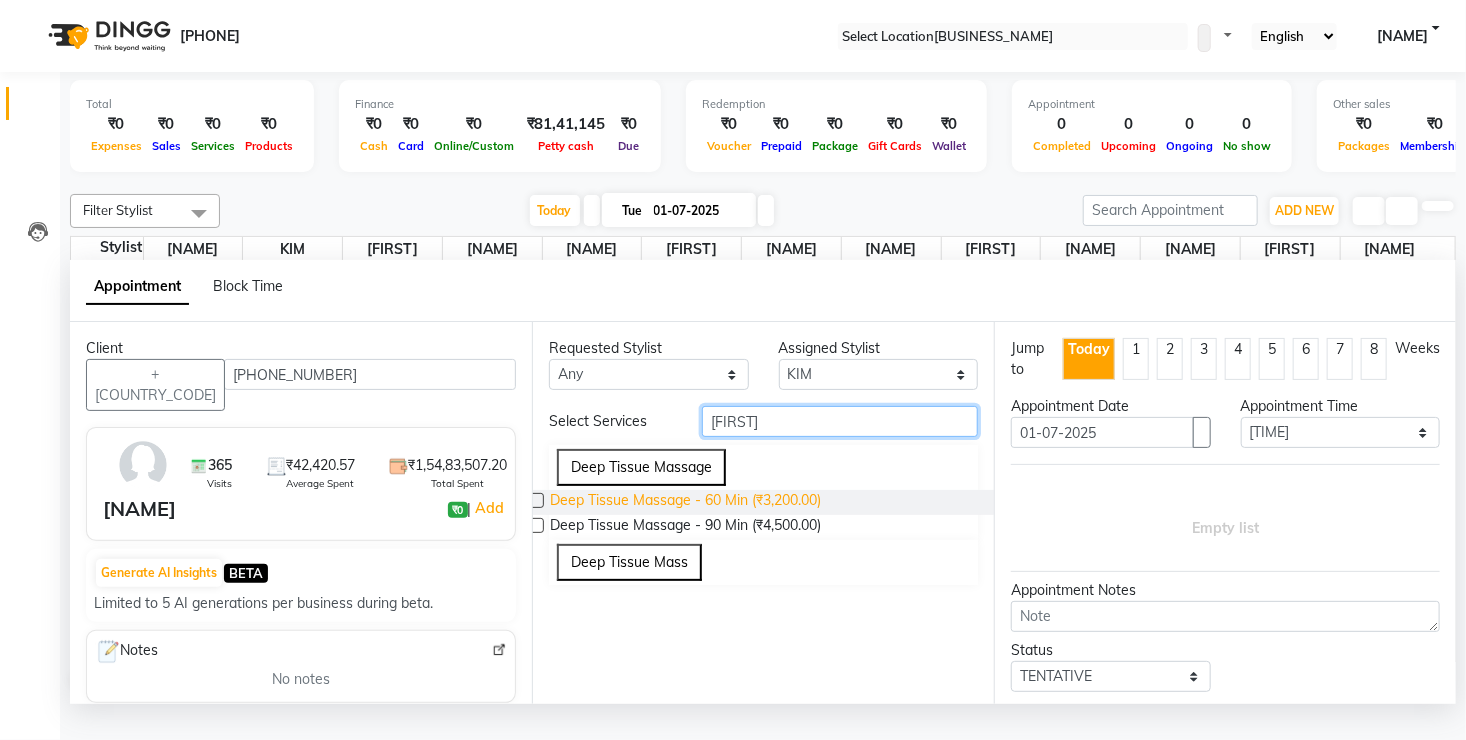 type on "[FIRST]" 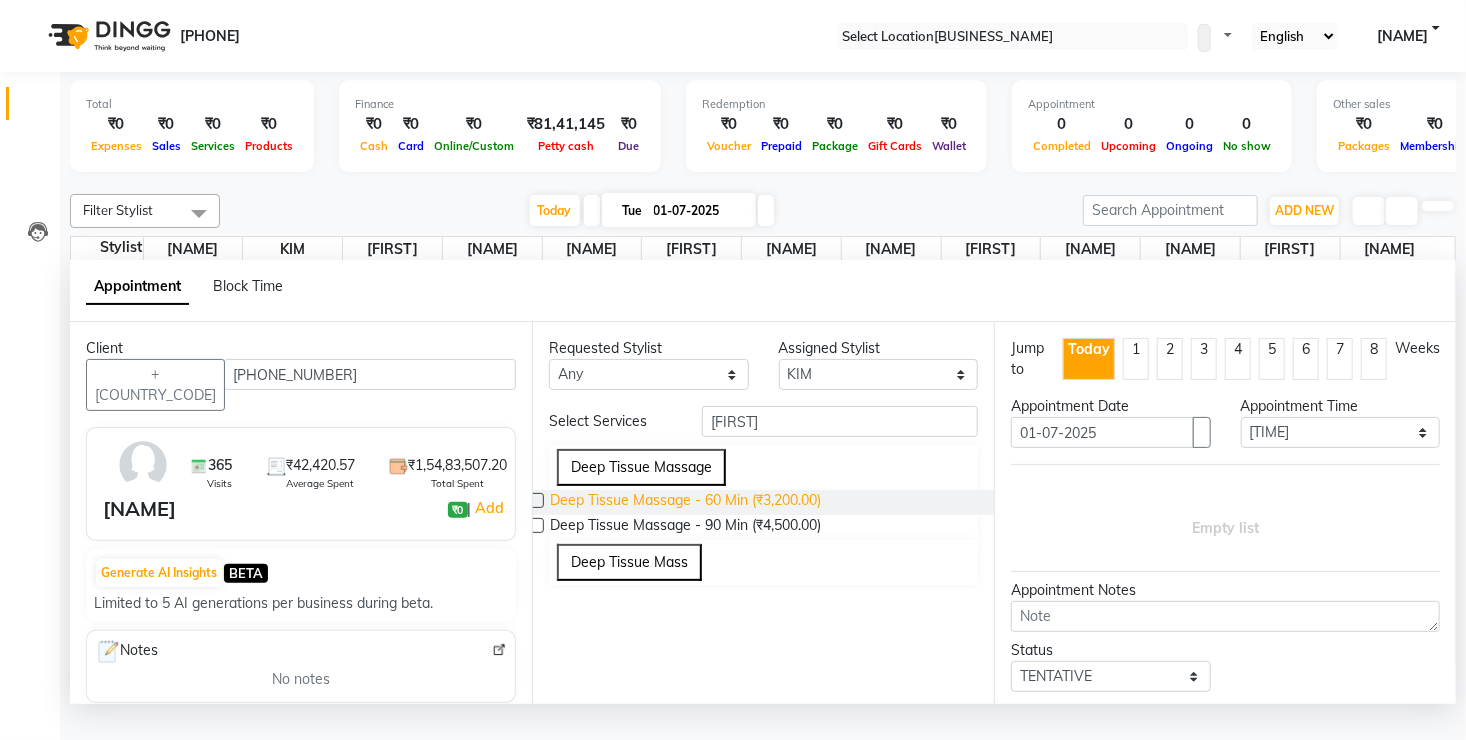 click on "Deep Tissue Massage  - 60 Min (₹3,200.00)" at bounding box center [685, 502] 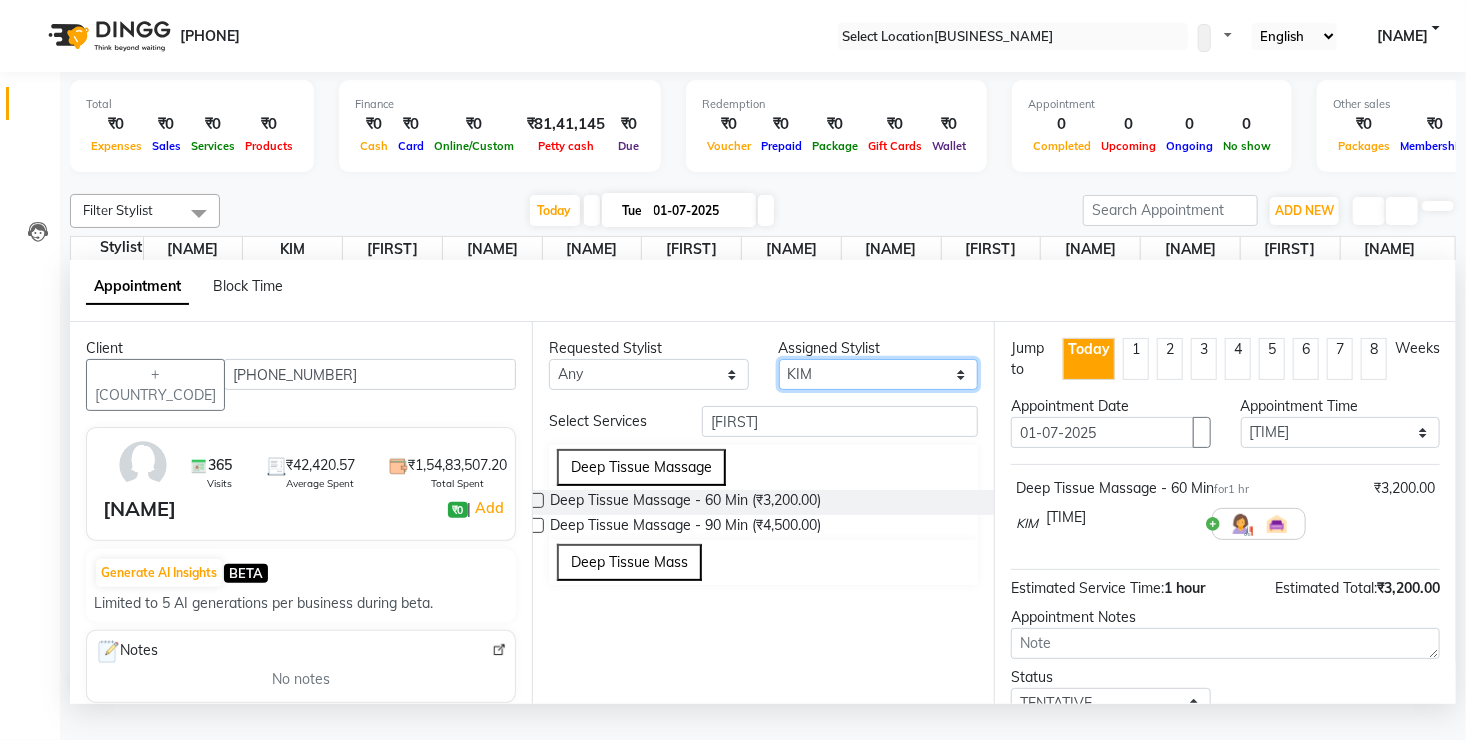 click on "Select [FIRST] [FIRST] [FIRST] [FIRST] [FIRST] [FIRST] [FIRST] [FIRST] [FIRST] [FIRST] [FIRST]" at bounding box center (649, 374) 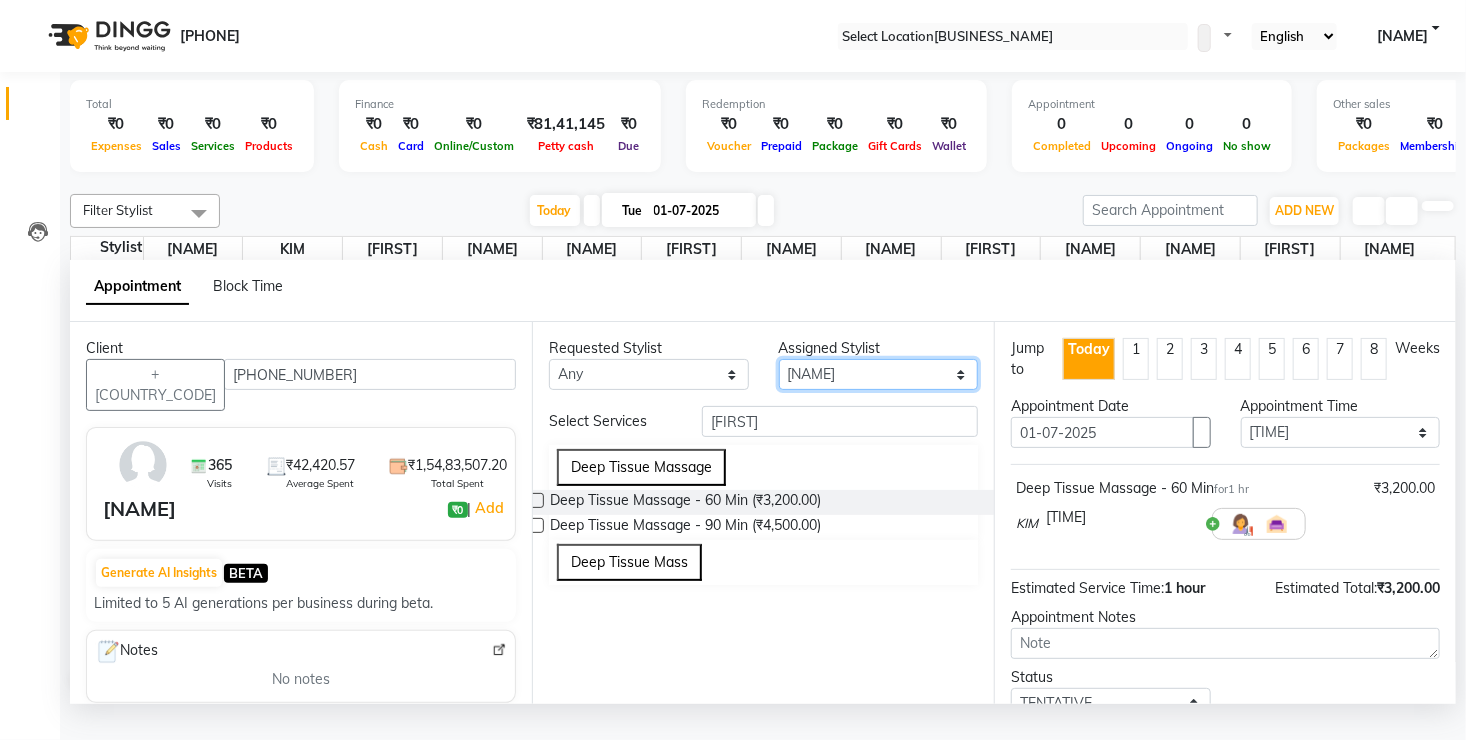 click on "Select [FIRST] [FIRST] [FIRST] [FIRST] [FIRST] [FIRST] [FIRST] [FIRST] [FIRST] [FIRST] [FIRST]" at bounding box center (649, 374) 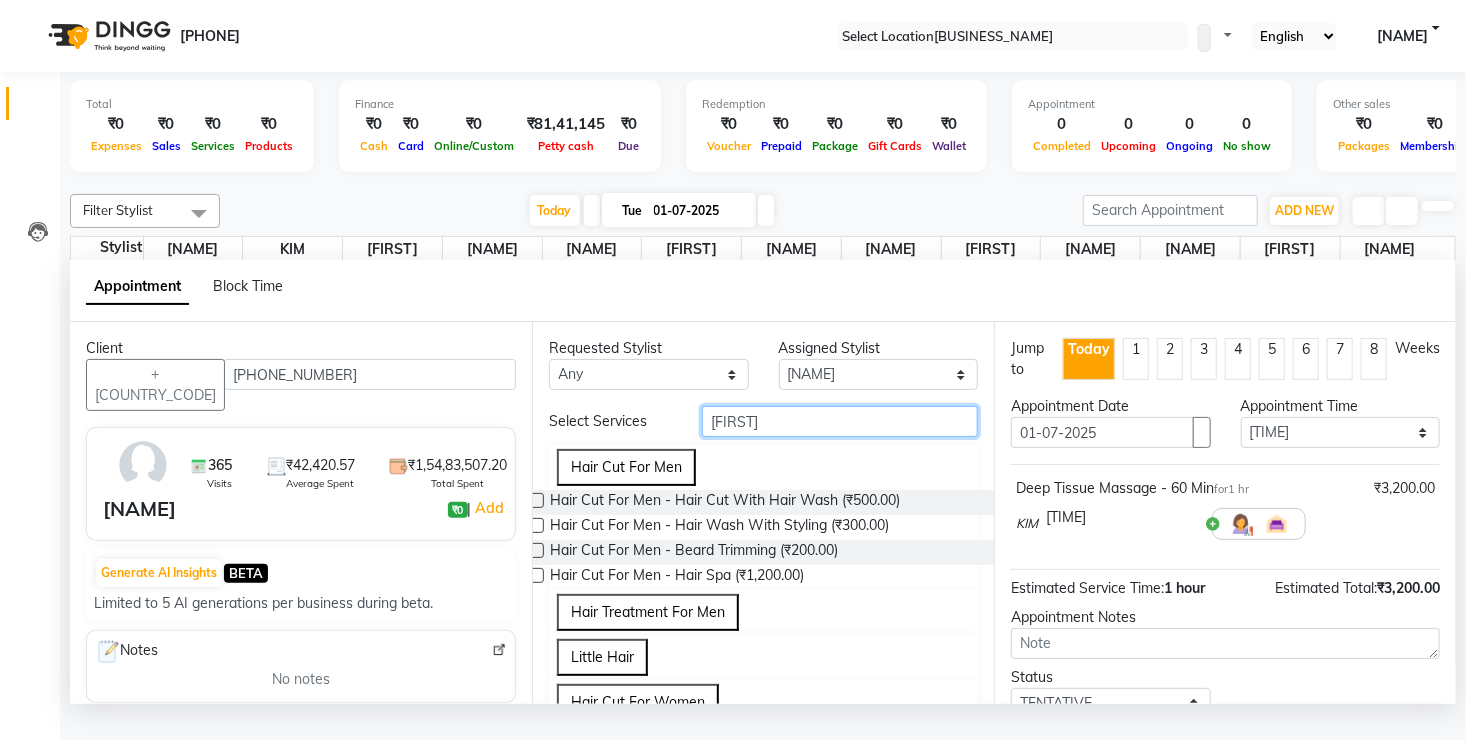 click on "[FIRST]" at bounding box center (840, 421) 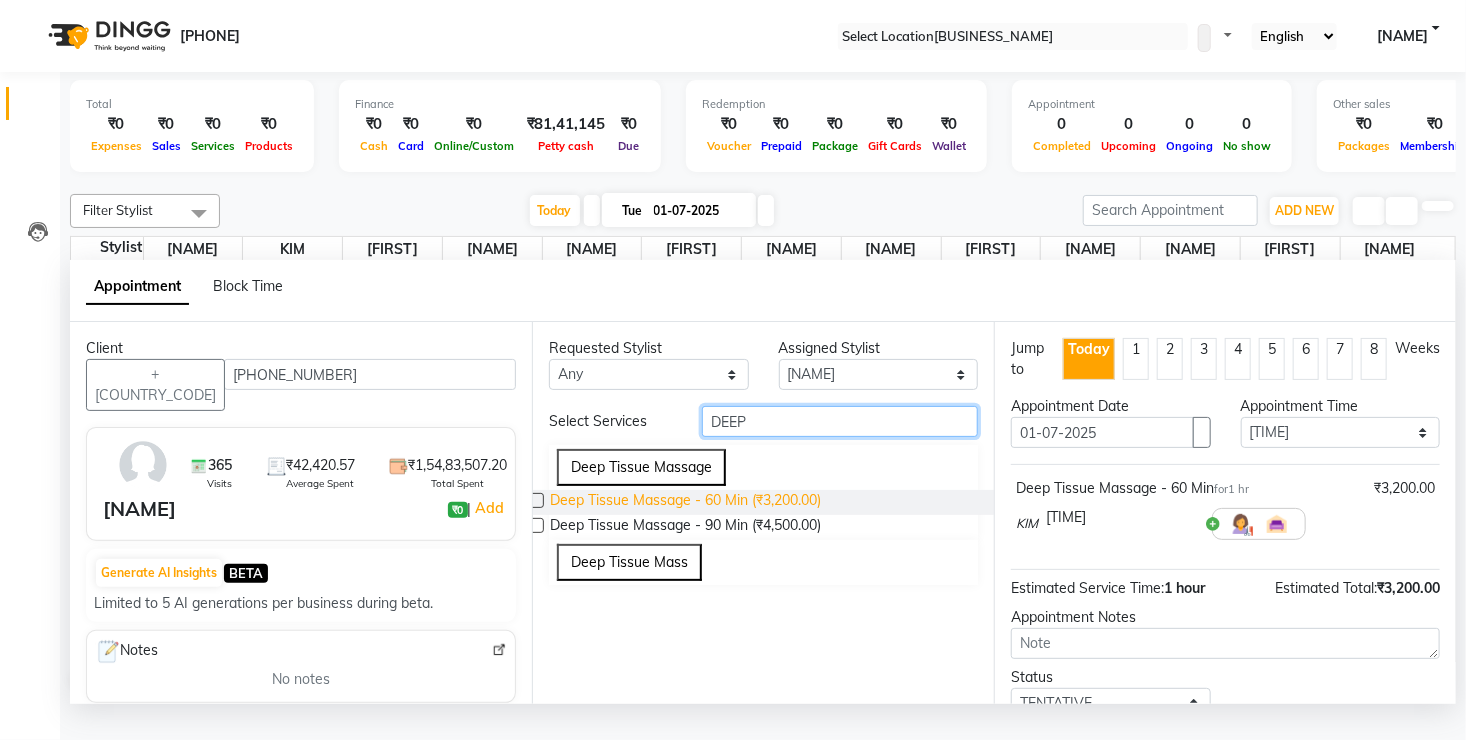 type on "DEEP" 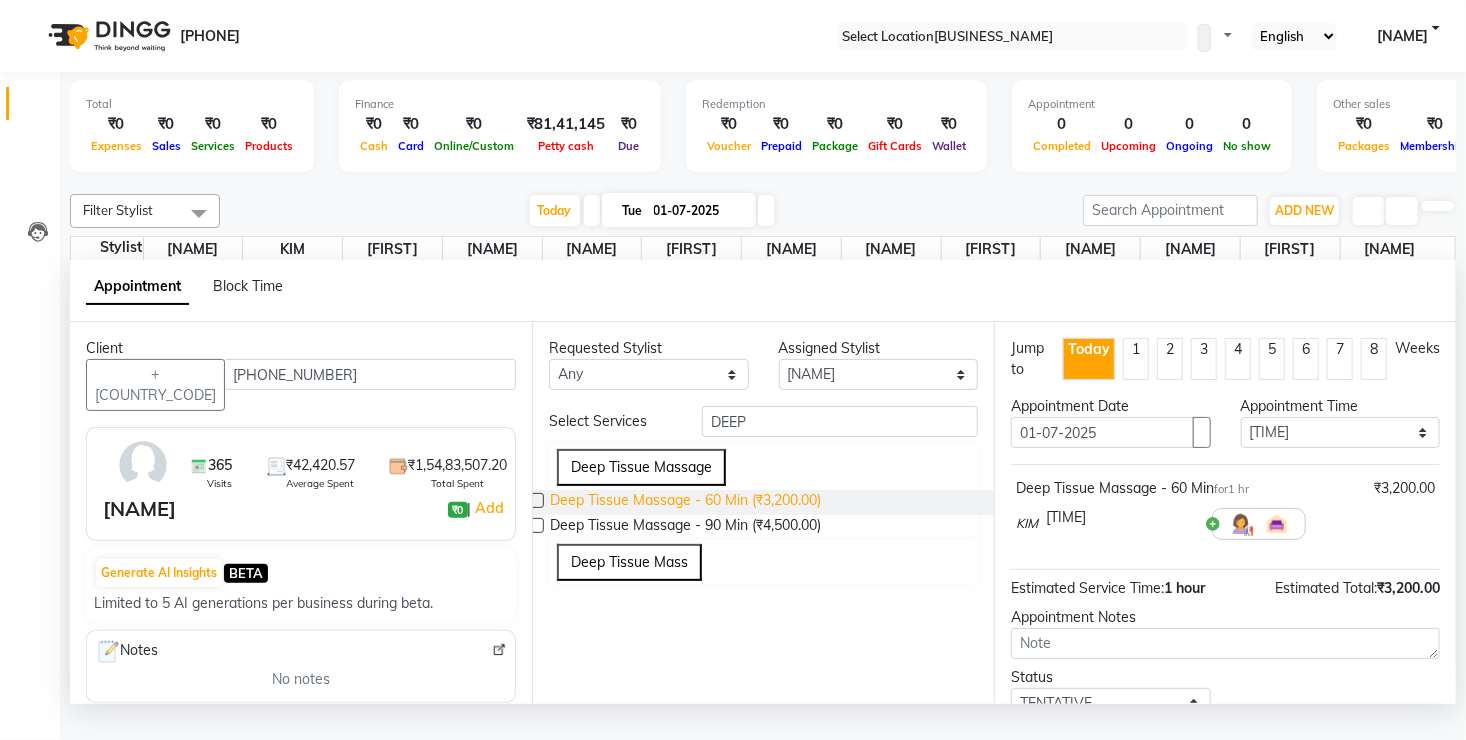 click on "Deep Tissue Massage  - 60 Min (₹3,200.00)" at bounding box center (685, 502) 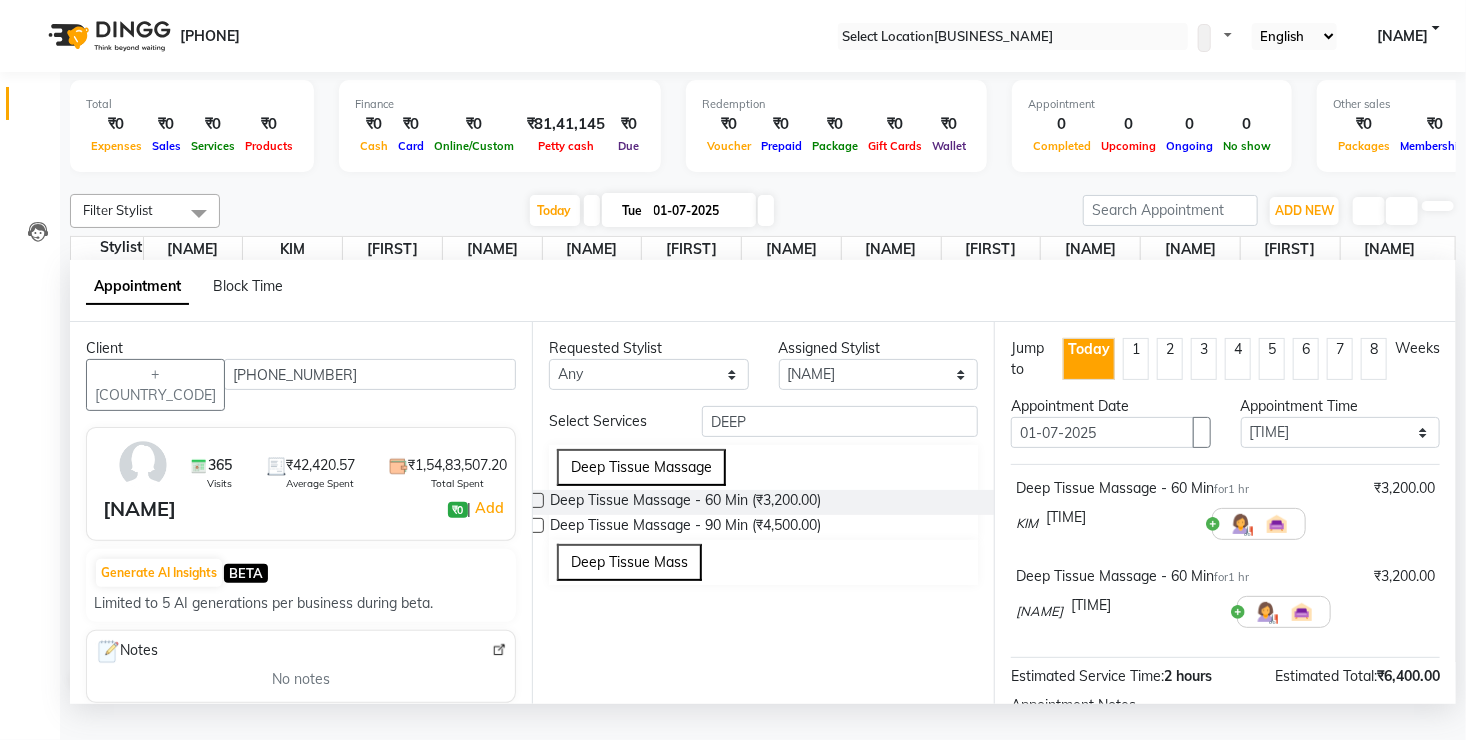 scroll, scrollTop: 200, scrollLeft: 0, axis: vertical 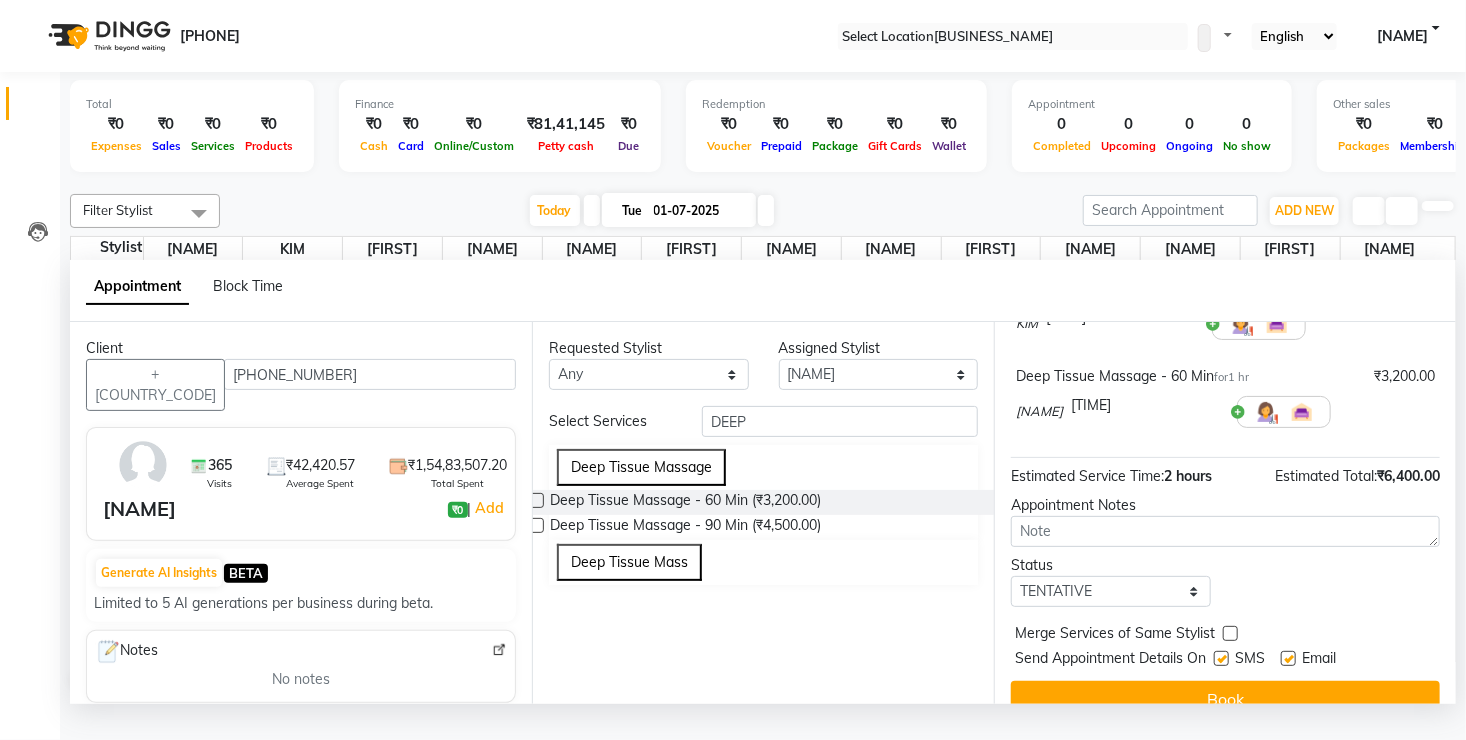 click on "× 01:15 PM" at bounding box center [1121, 323] 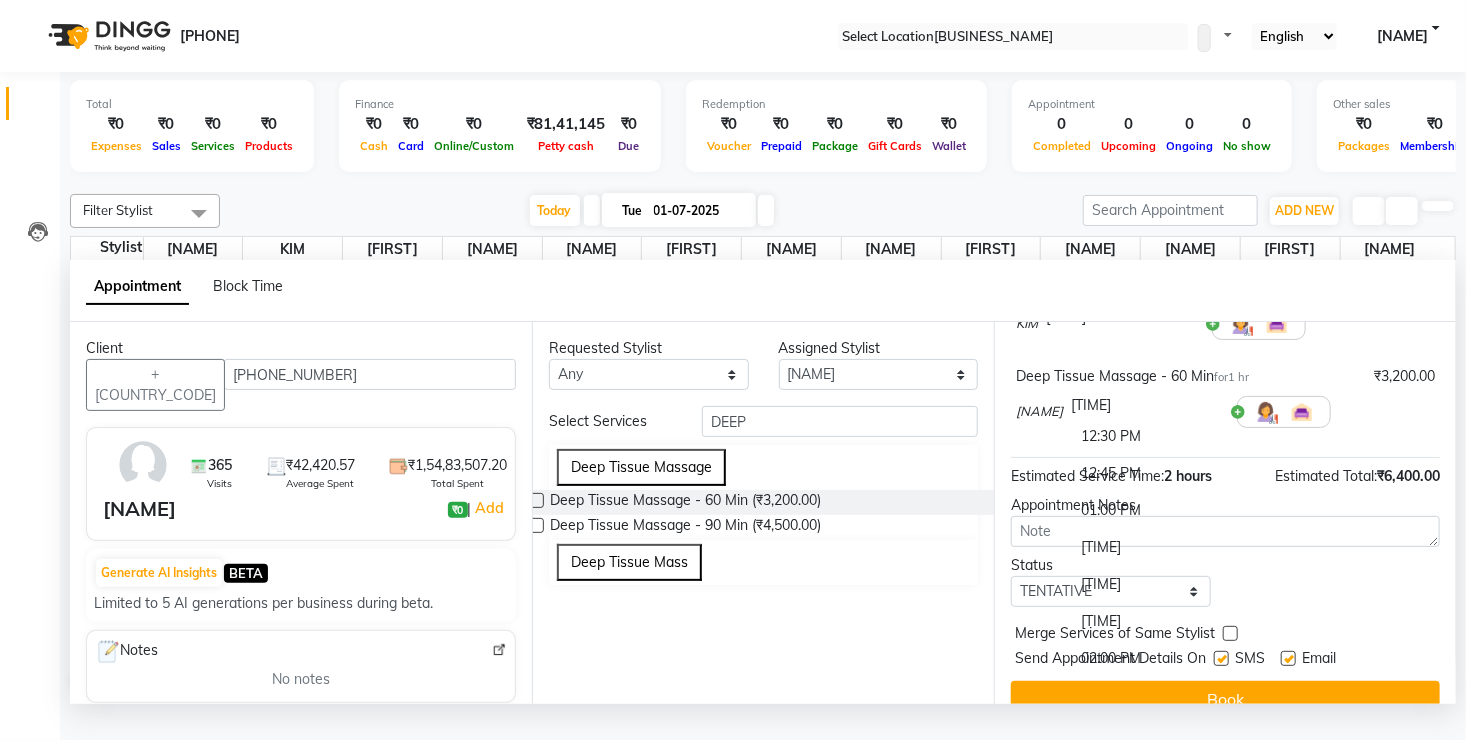 scroll, scrollTop: 428, scrollLeft: 0, axis: vertical 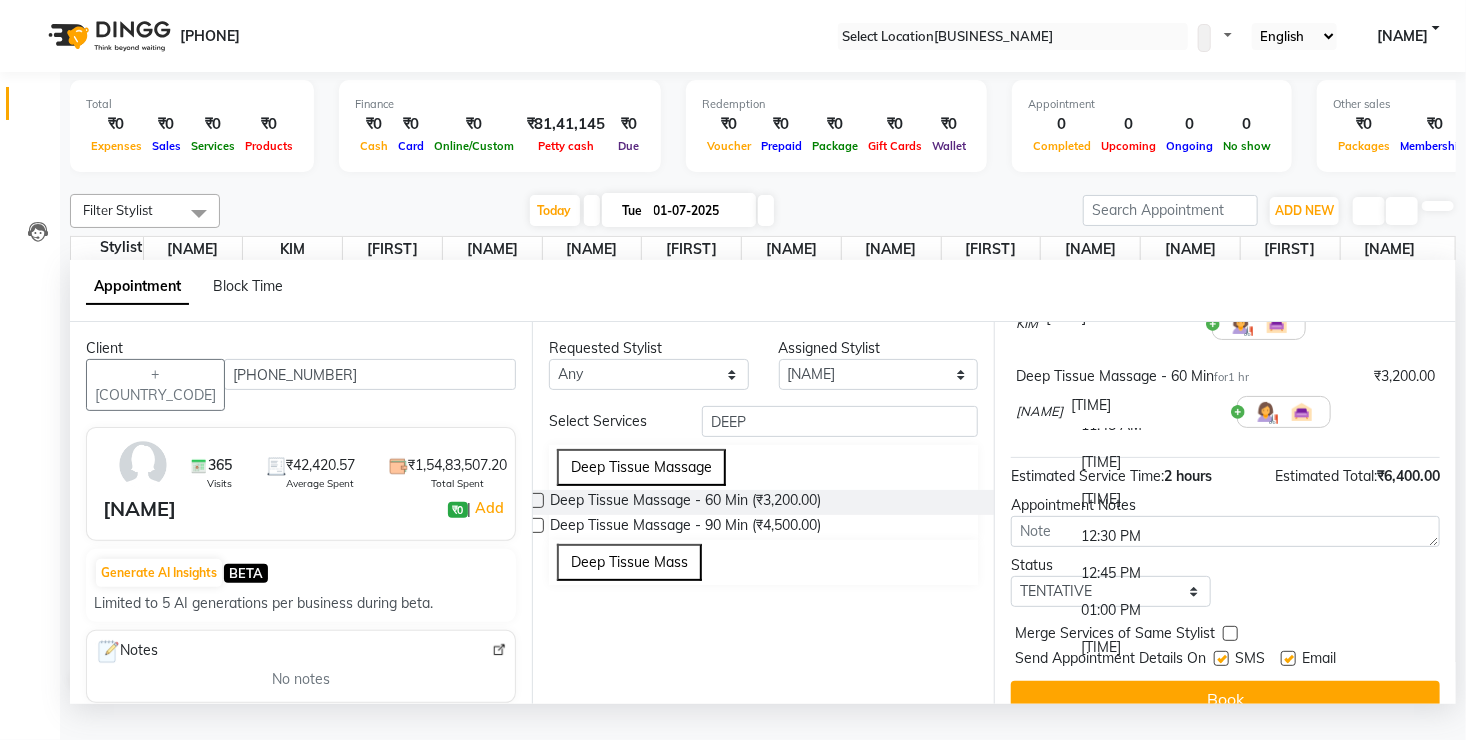 click on "[TIME]" at bounding box center (1146, 499) 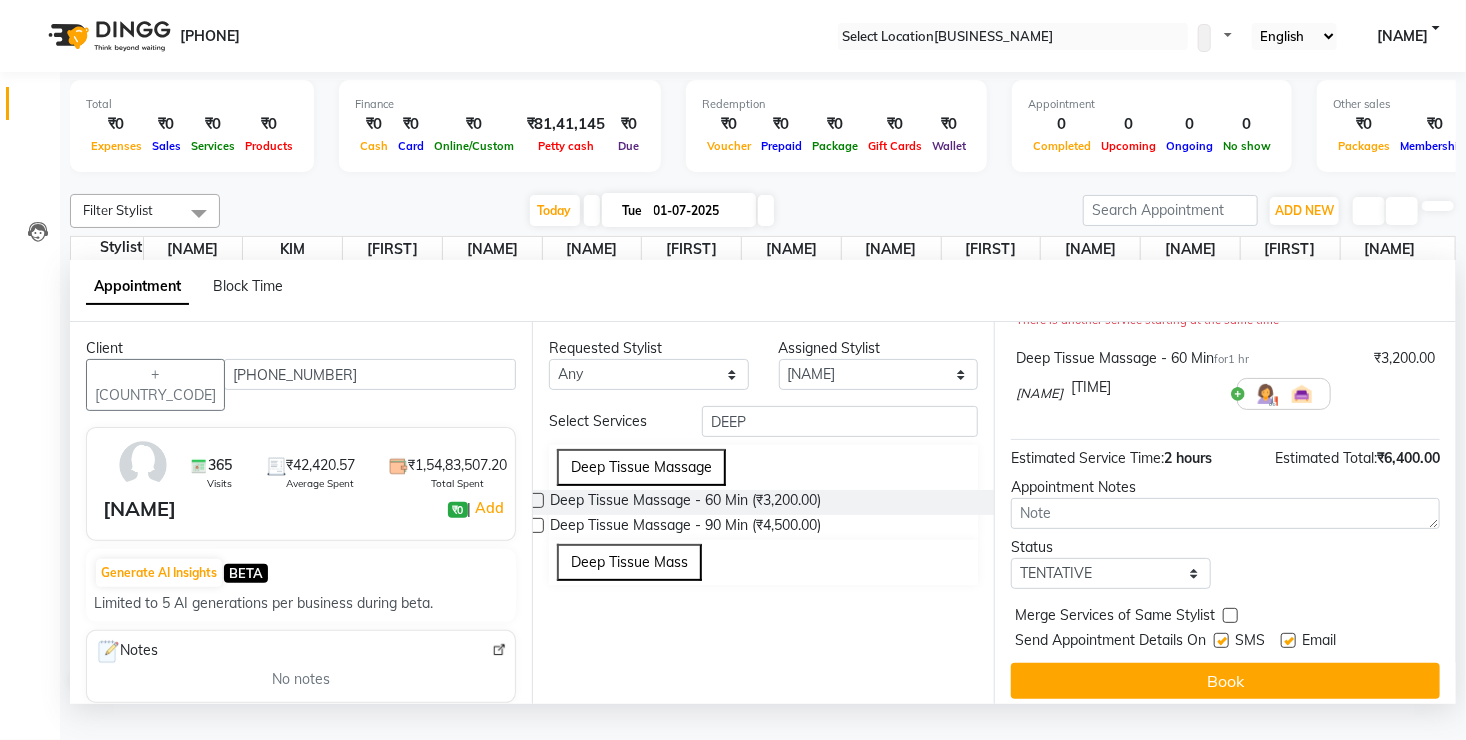 scroll, scrollTop: 255, scrollLeft: 0, axis: vertical 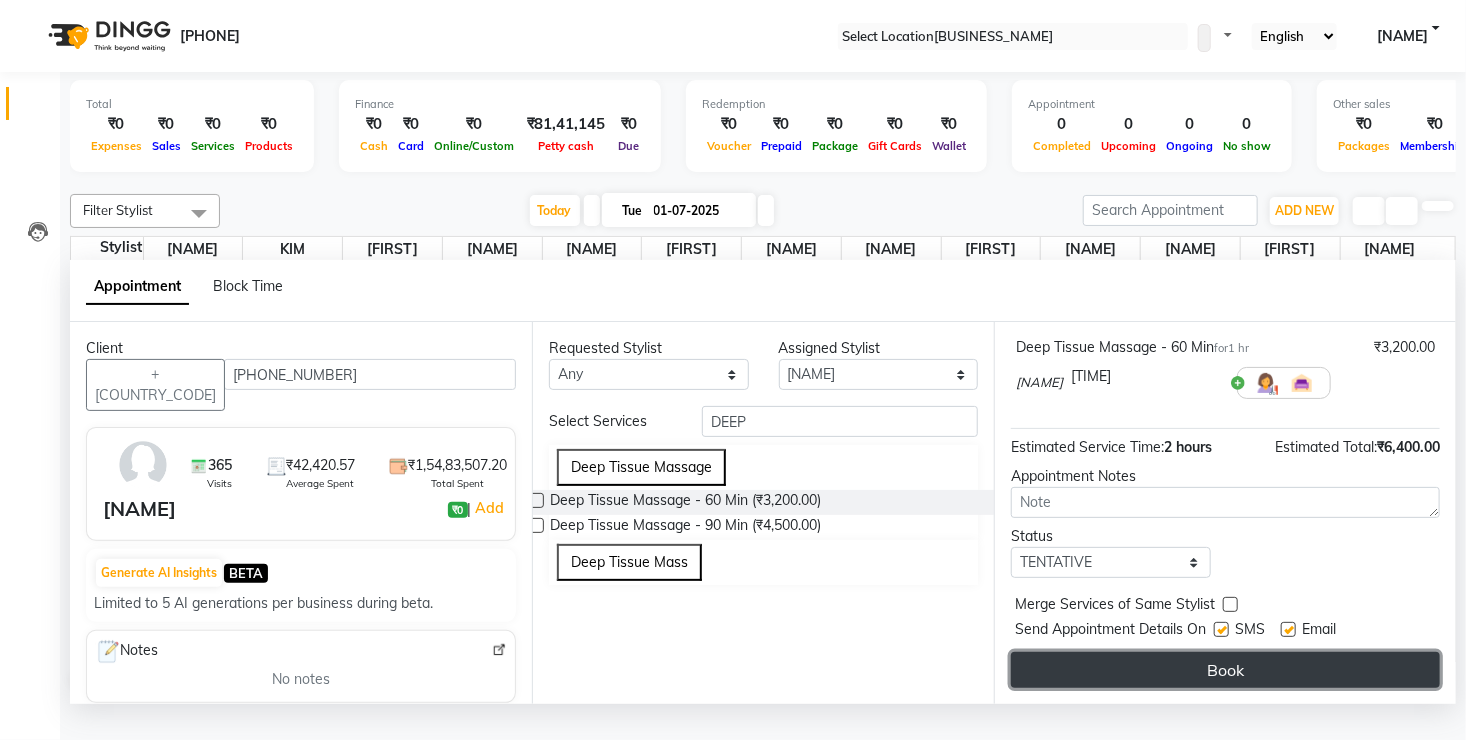 click on "Book" at bounding box center (1225, 670) 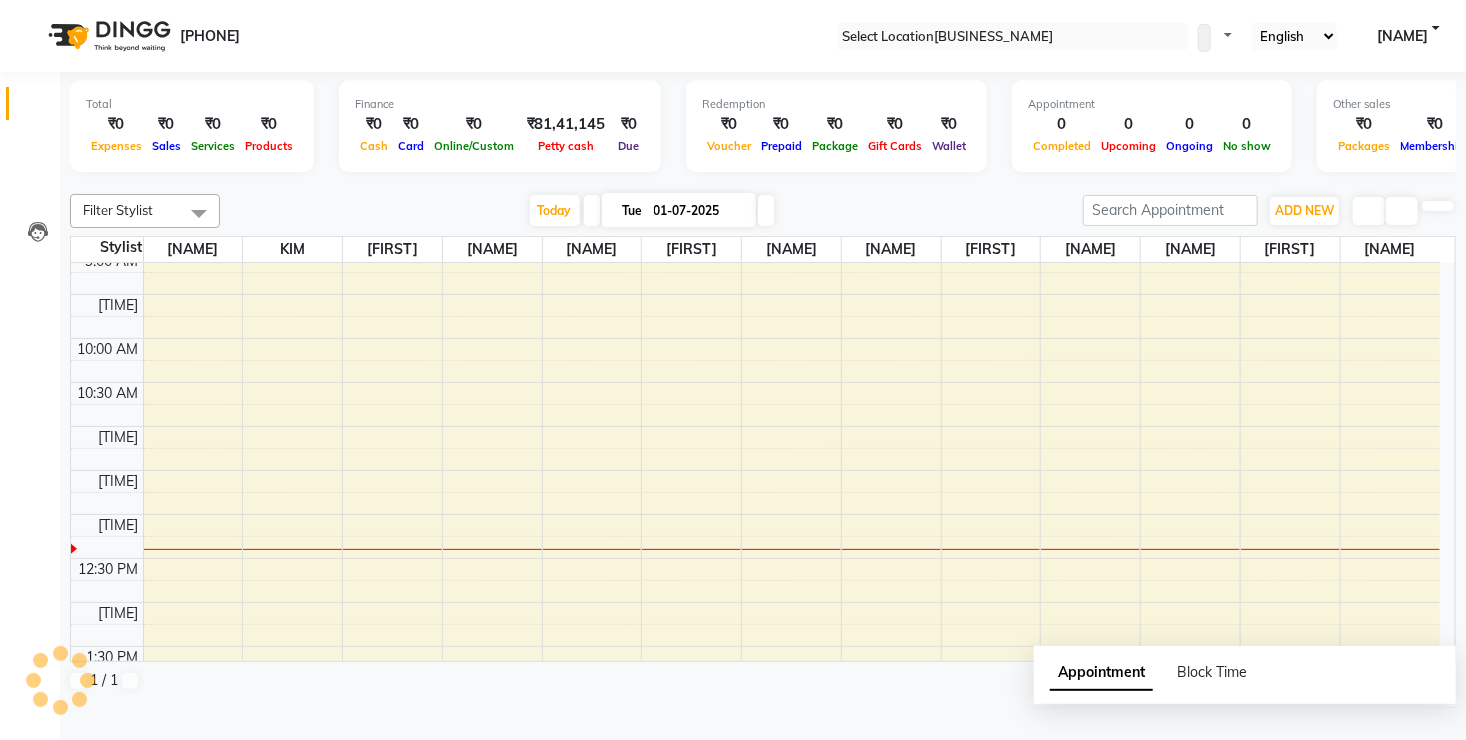 scroll, scrollTop: 0, scrollLeft: 0, axis: both 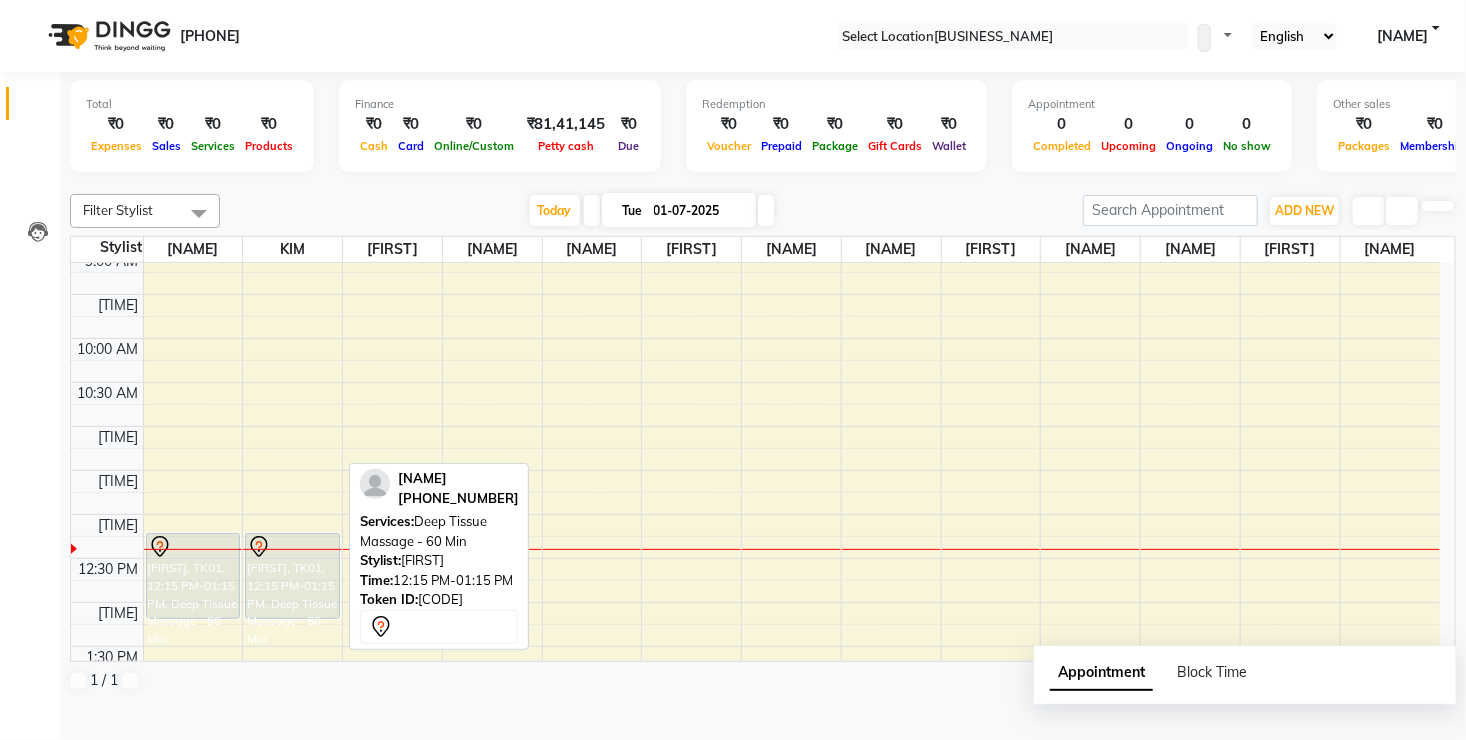 click on "[FIRST], TK01, 12:15 PM-01:15 PM, Deep Tissue Massage  - 60 Min" at bounding box center (193, 576) 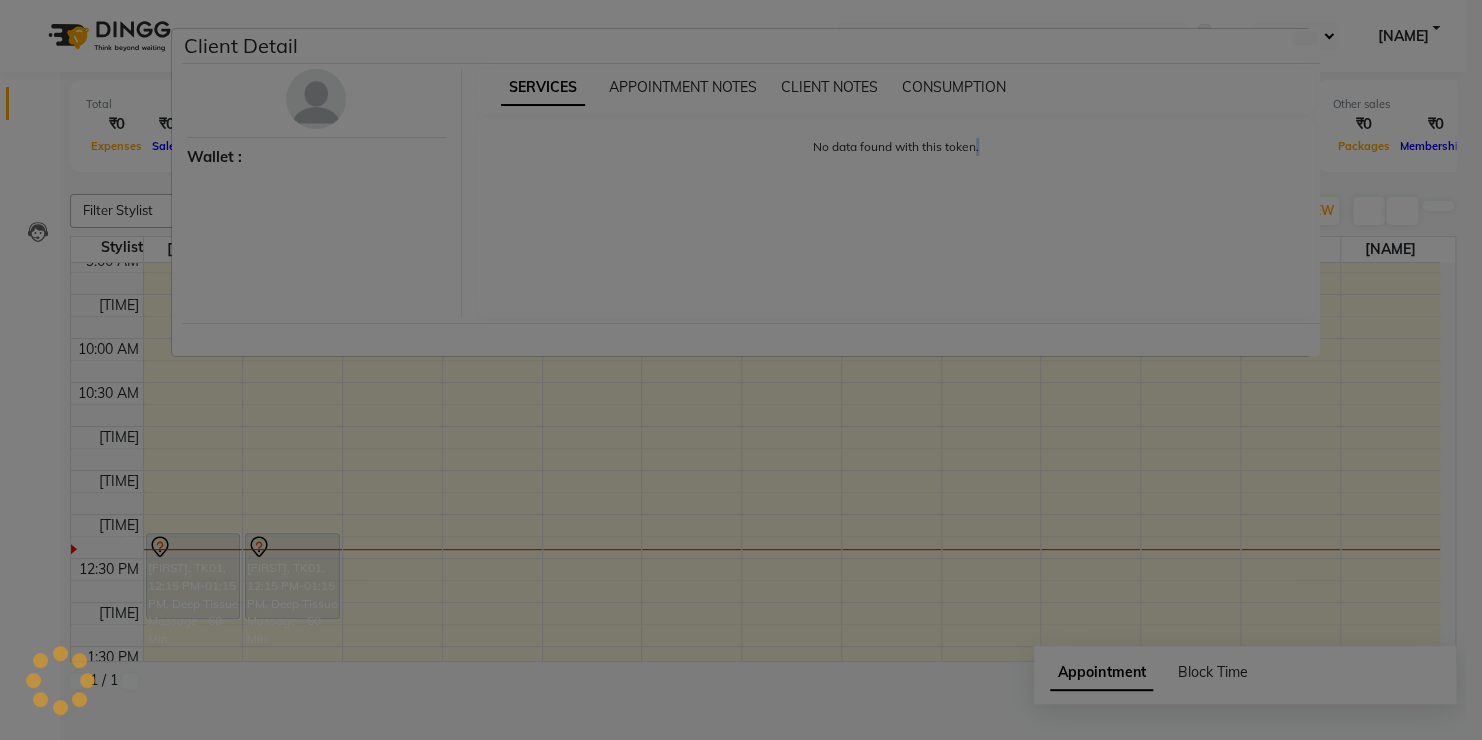 click on "Client Detail     Wallet : SERVICES APPOINTMENT NOTES CLIENT NOTES CONSUMPTION No data found with this token." at bounding box center (741, 370) 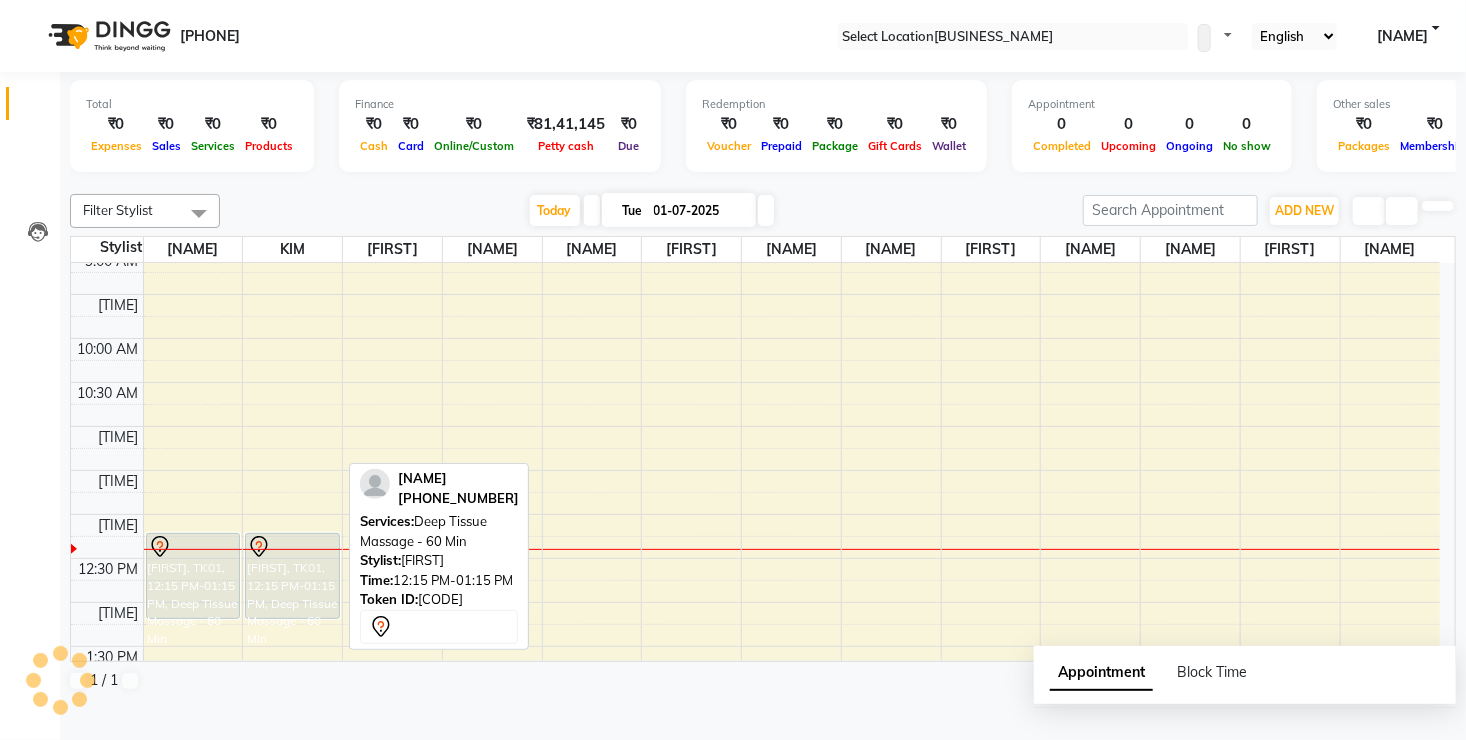 click at bounding box center (193, 547) 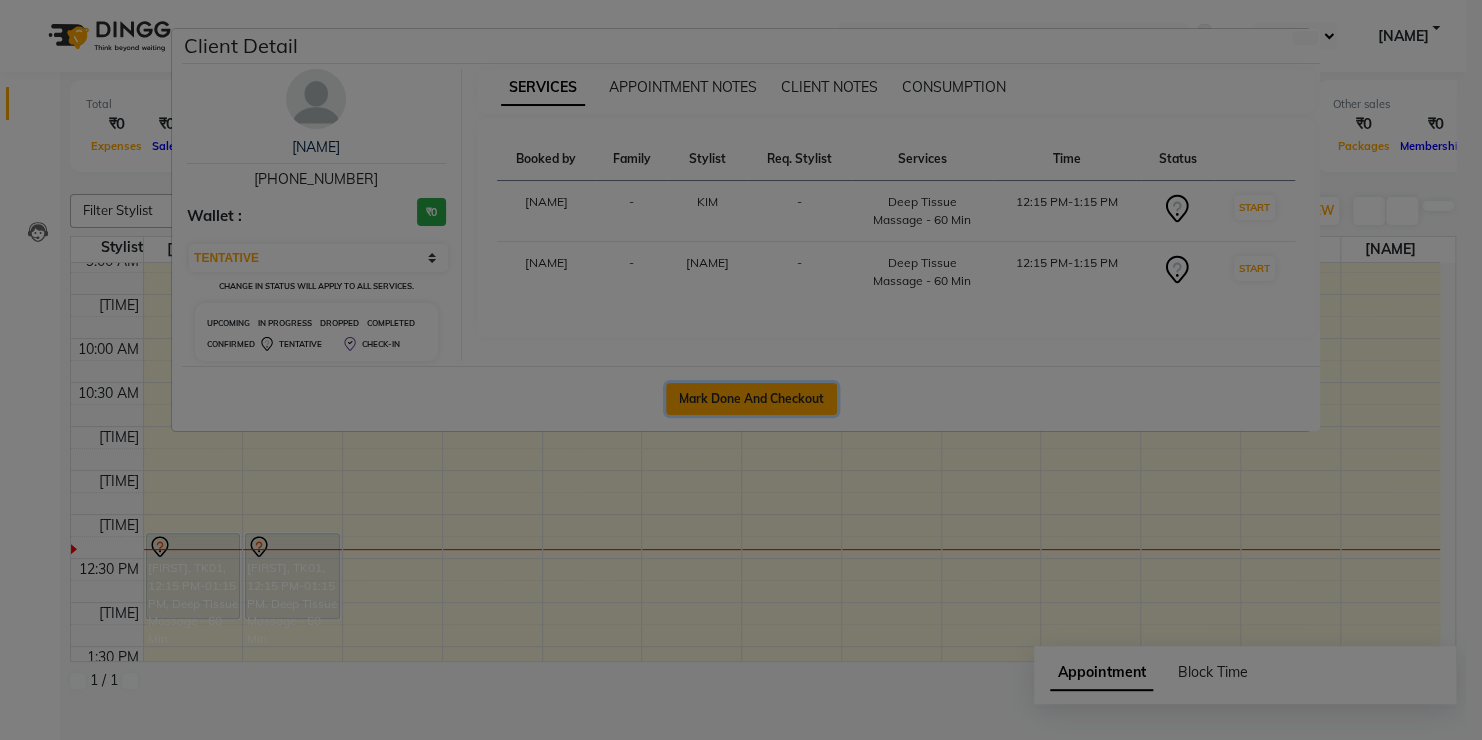 click on "Mark Done And Checkout" at bounding box center (751, 399) 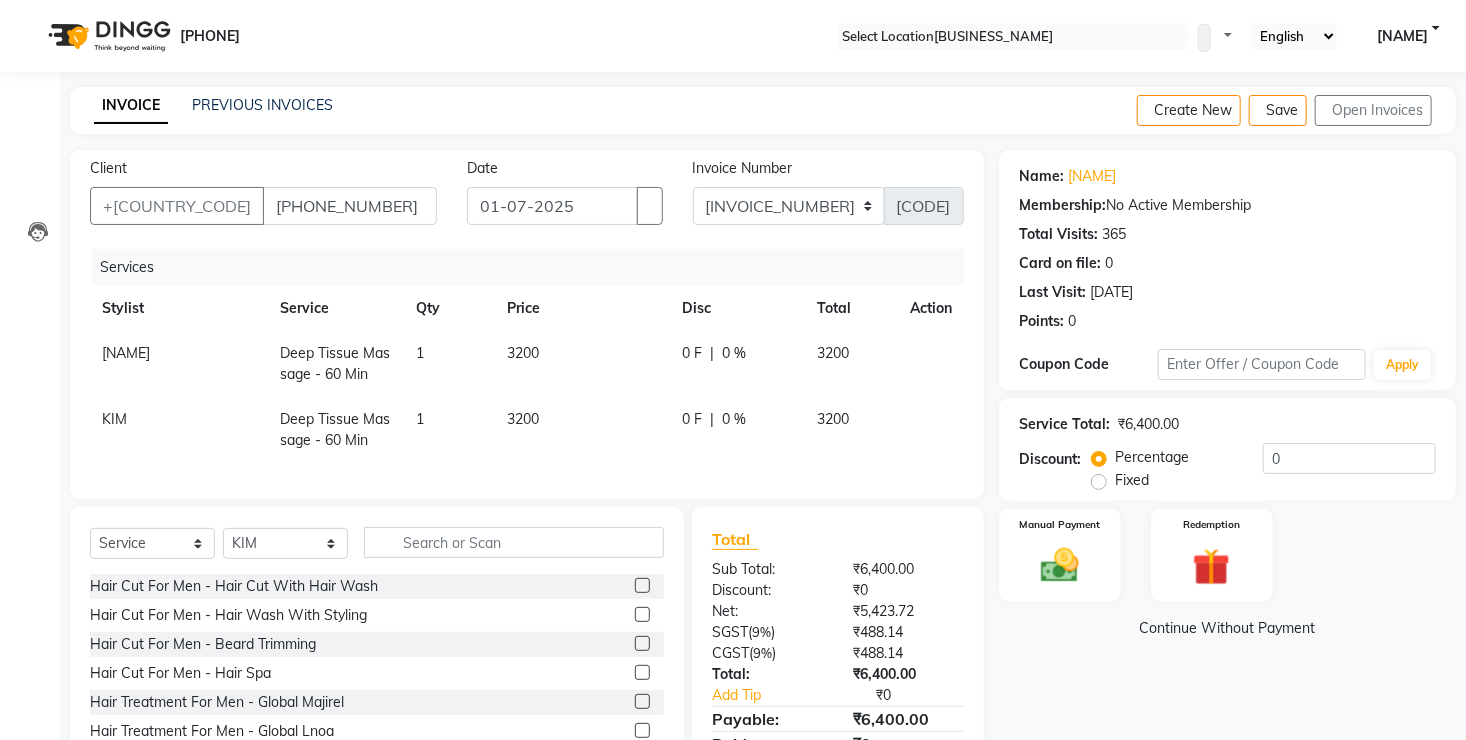 click on "3200" at bounding box center [582, 364] 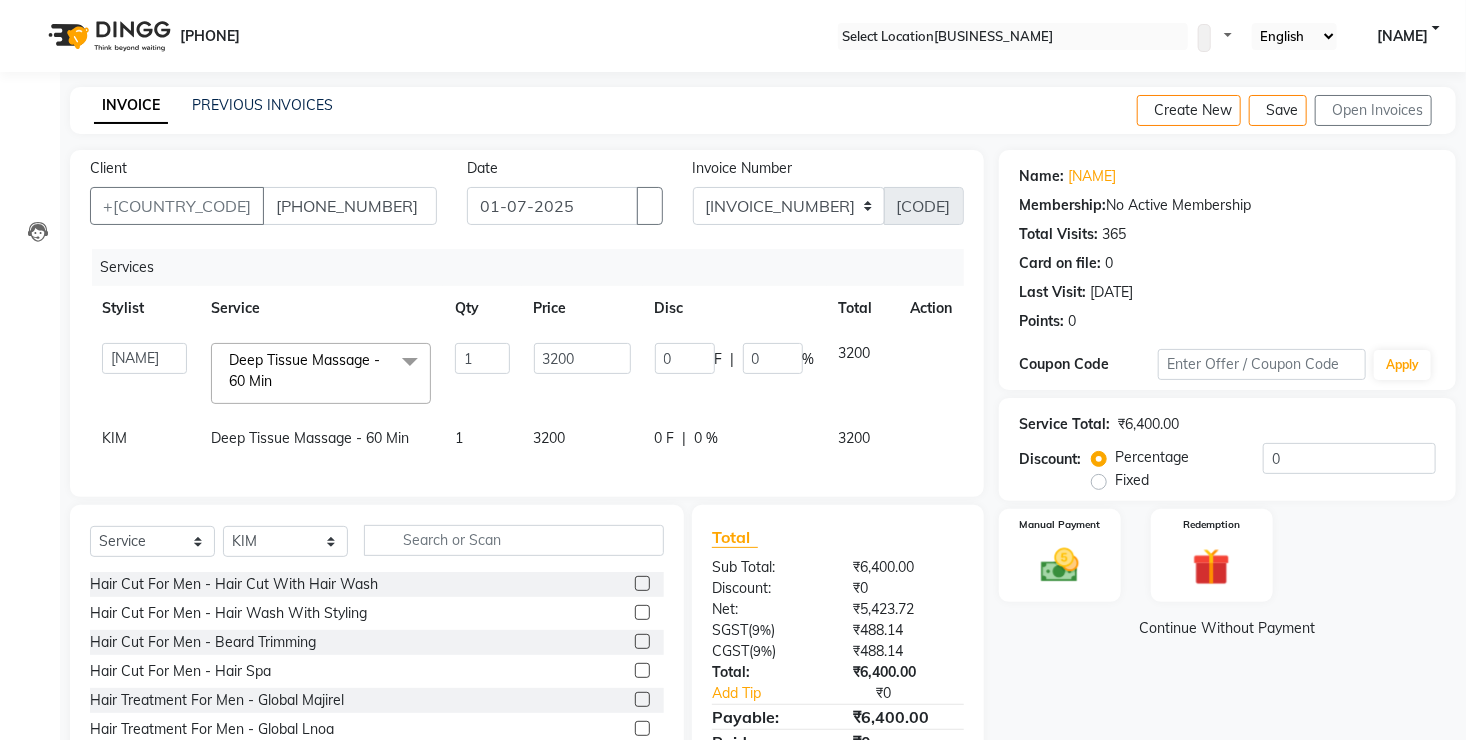 click on "3200" at bounding box center [482, 358] 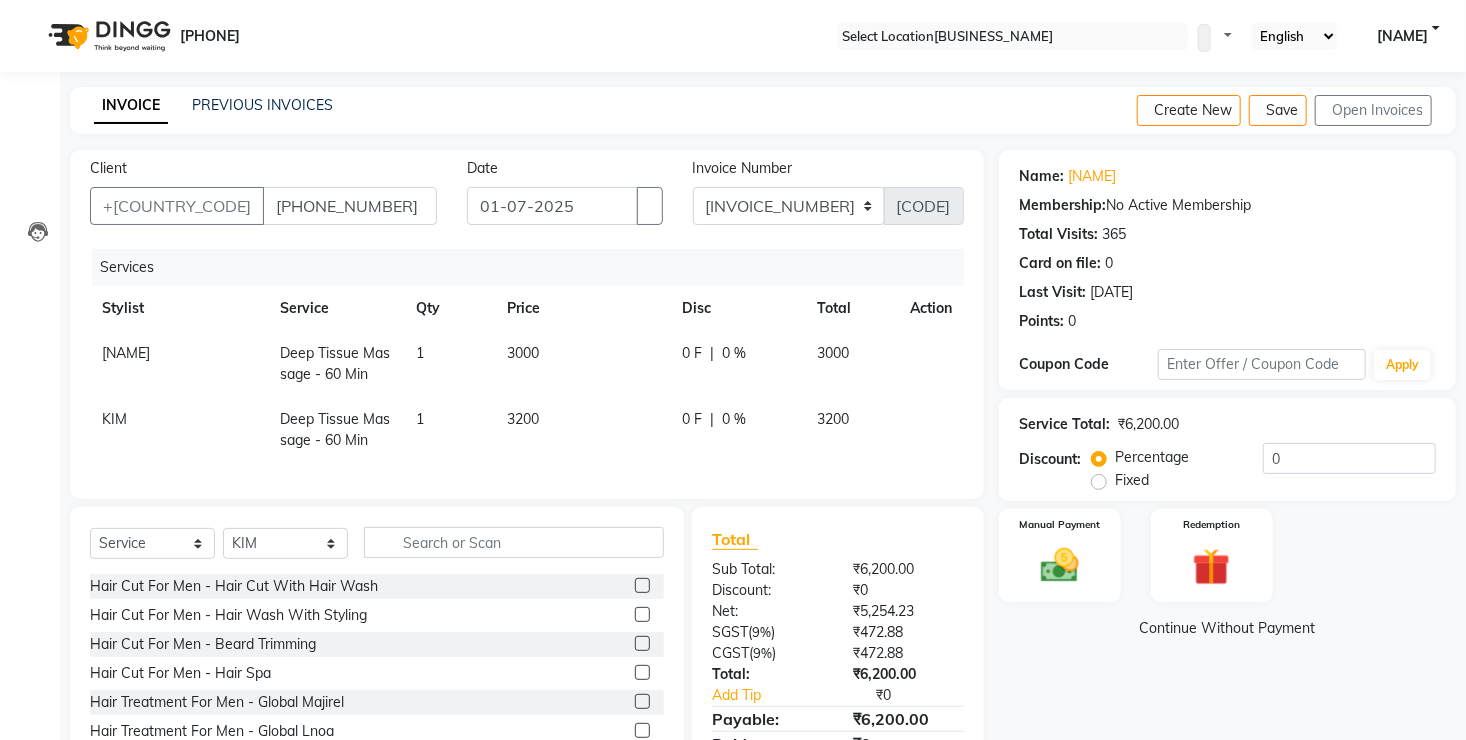 click on "3200" at bounding box center [582, 364] 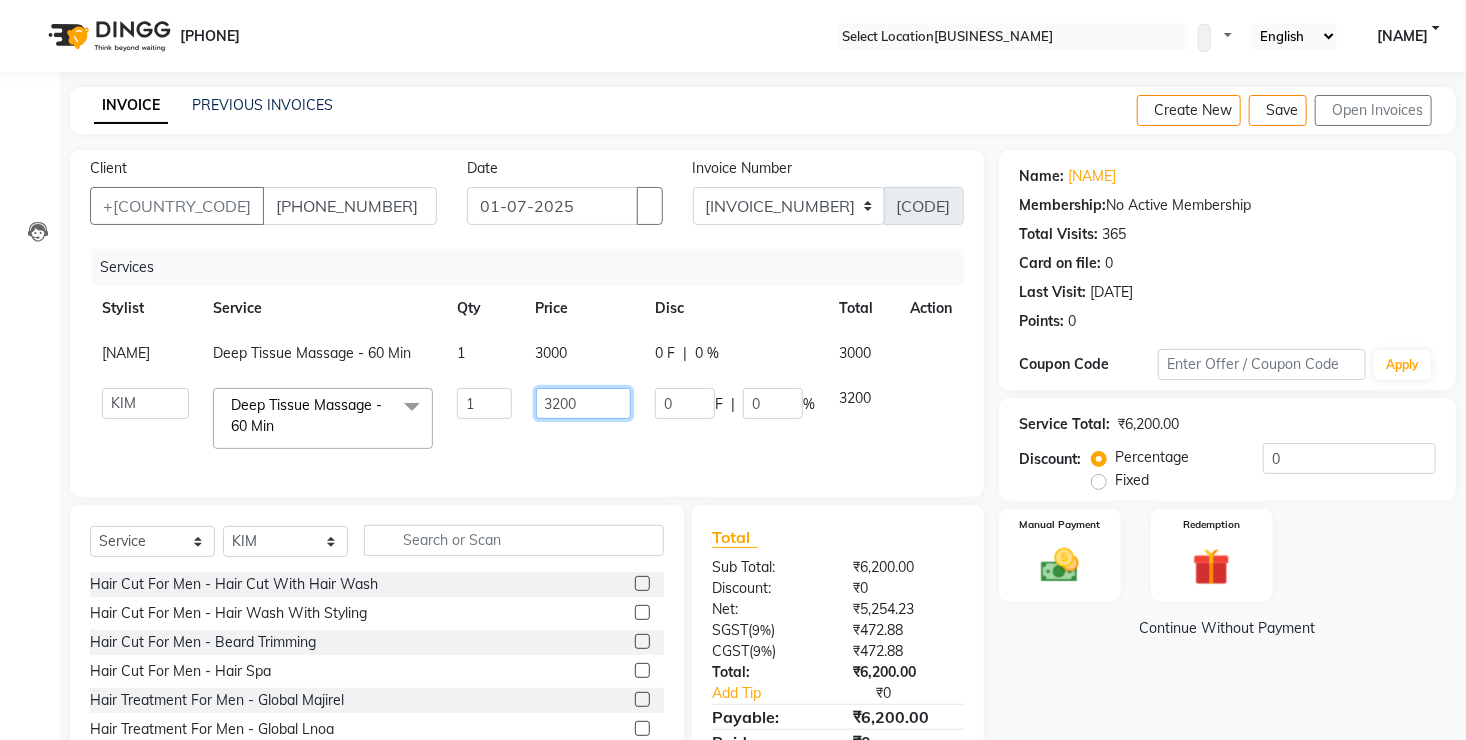 click on "3200" at bounding box center [484, 403] 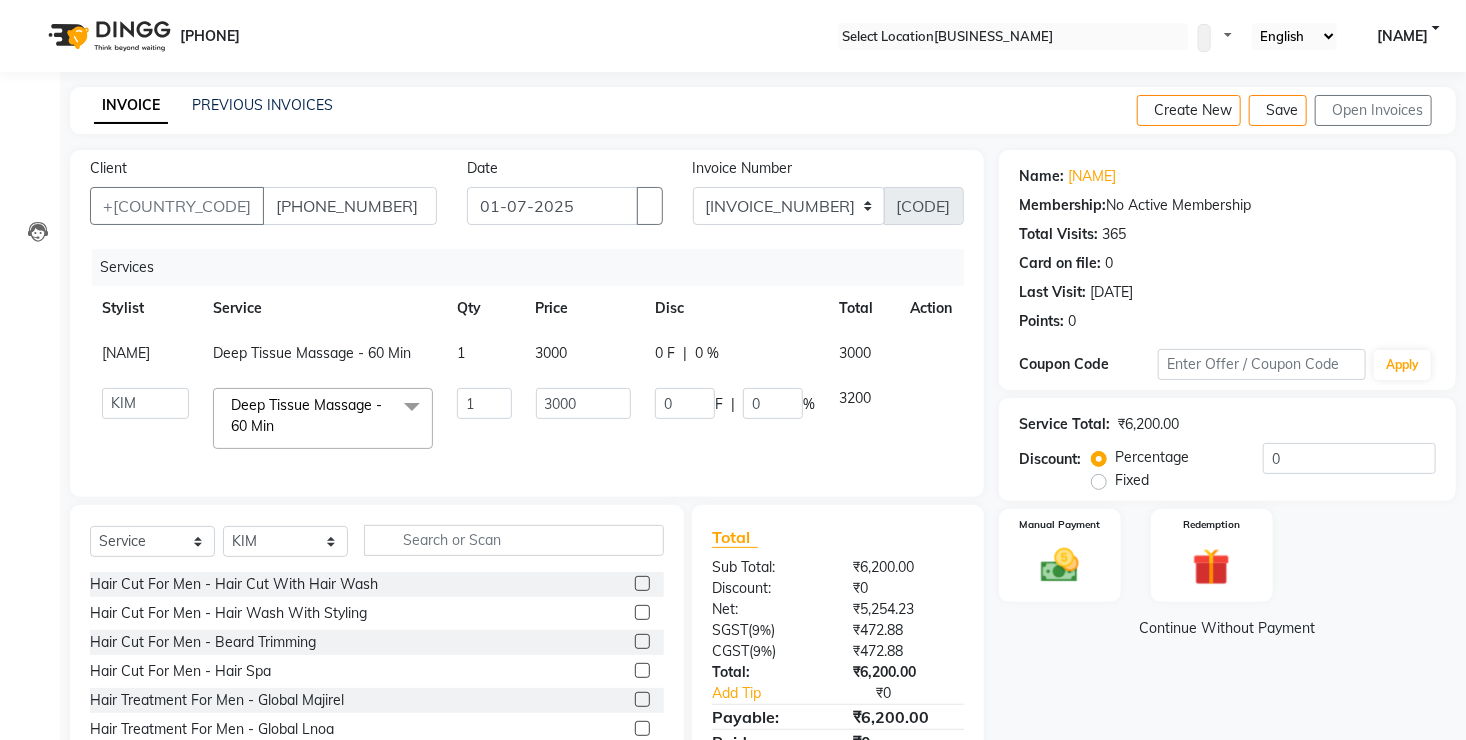 click on "3000" at bounding box center (583, 353) 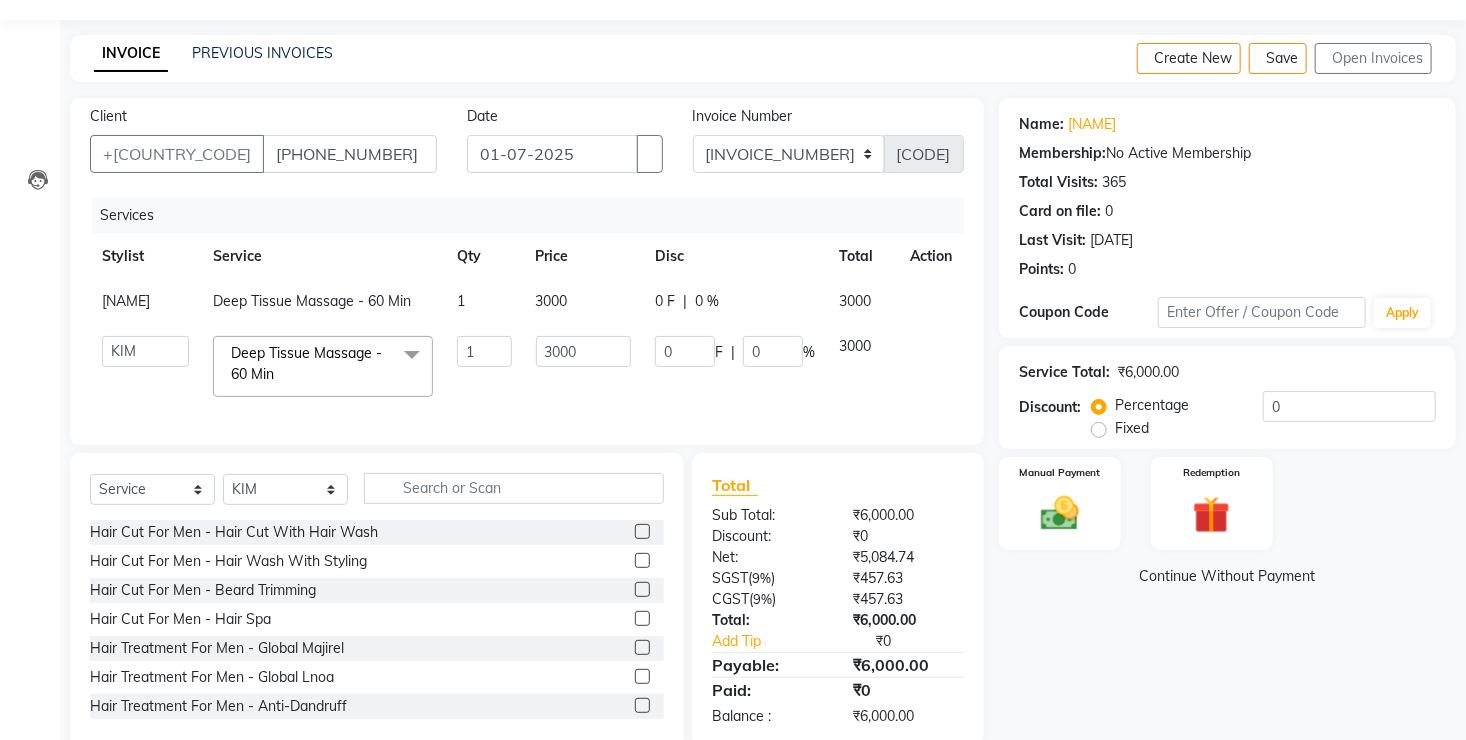scroll, scrollTop: 100, scrollLeft: 0, axis: vertical 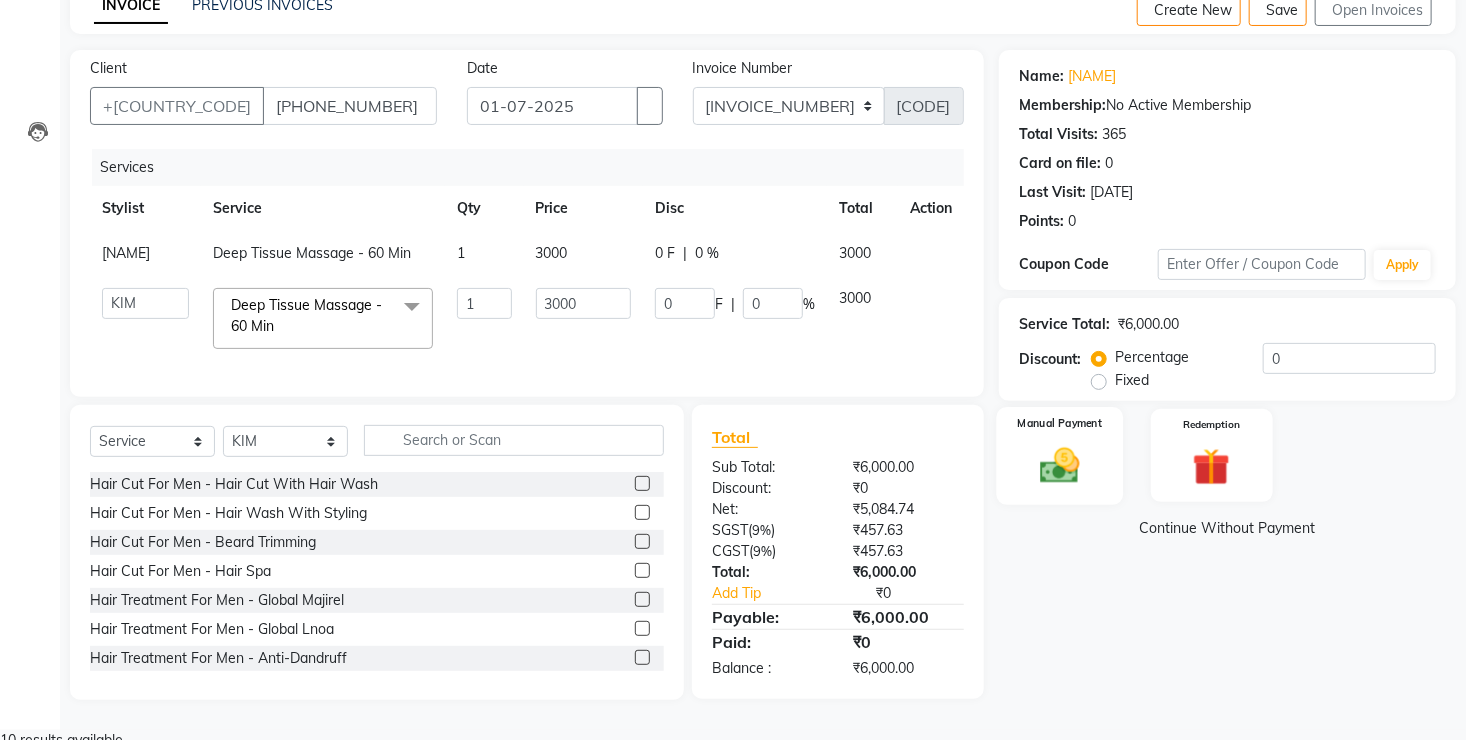 click at bounding box center (1060, 465) 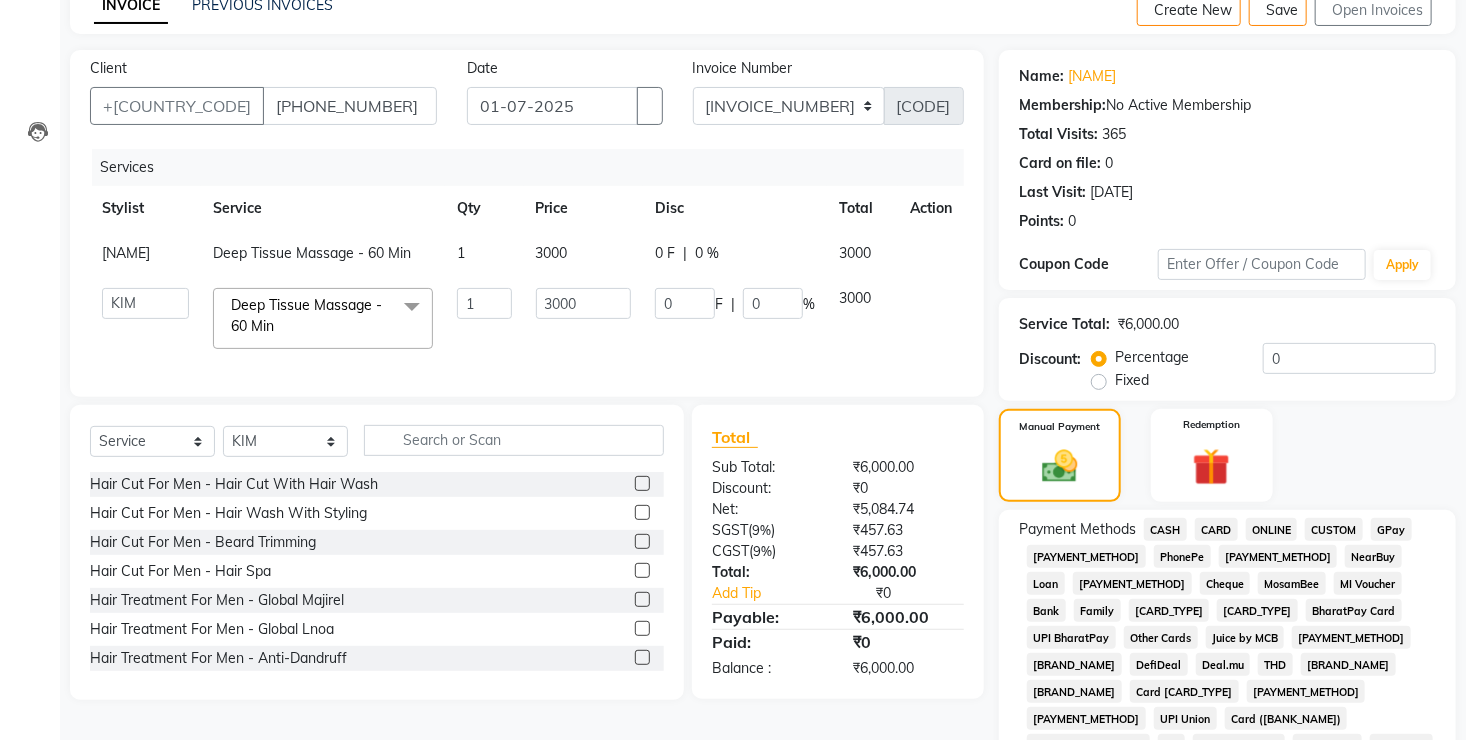 scroll, scrollTop: 400, scrollLeft: 0, axis: vertical 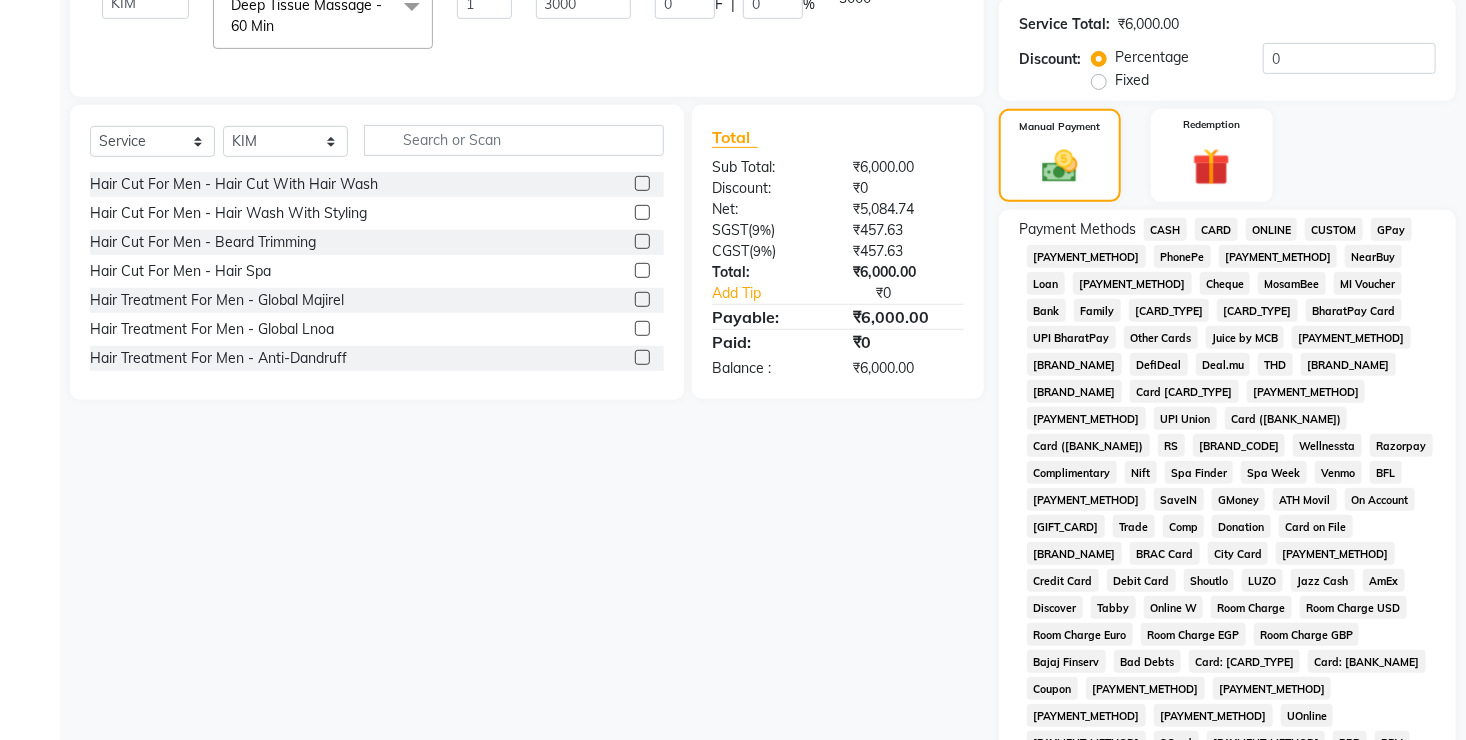 click on "CASH" at bounding box center (1165, 229) 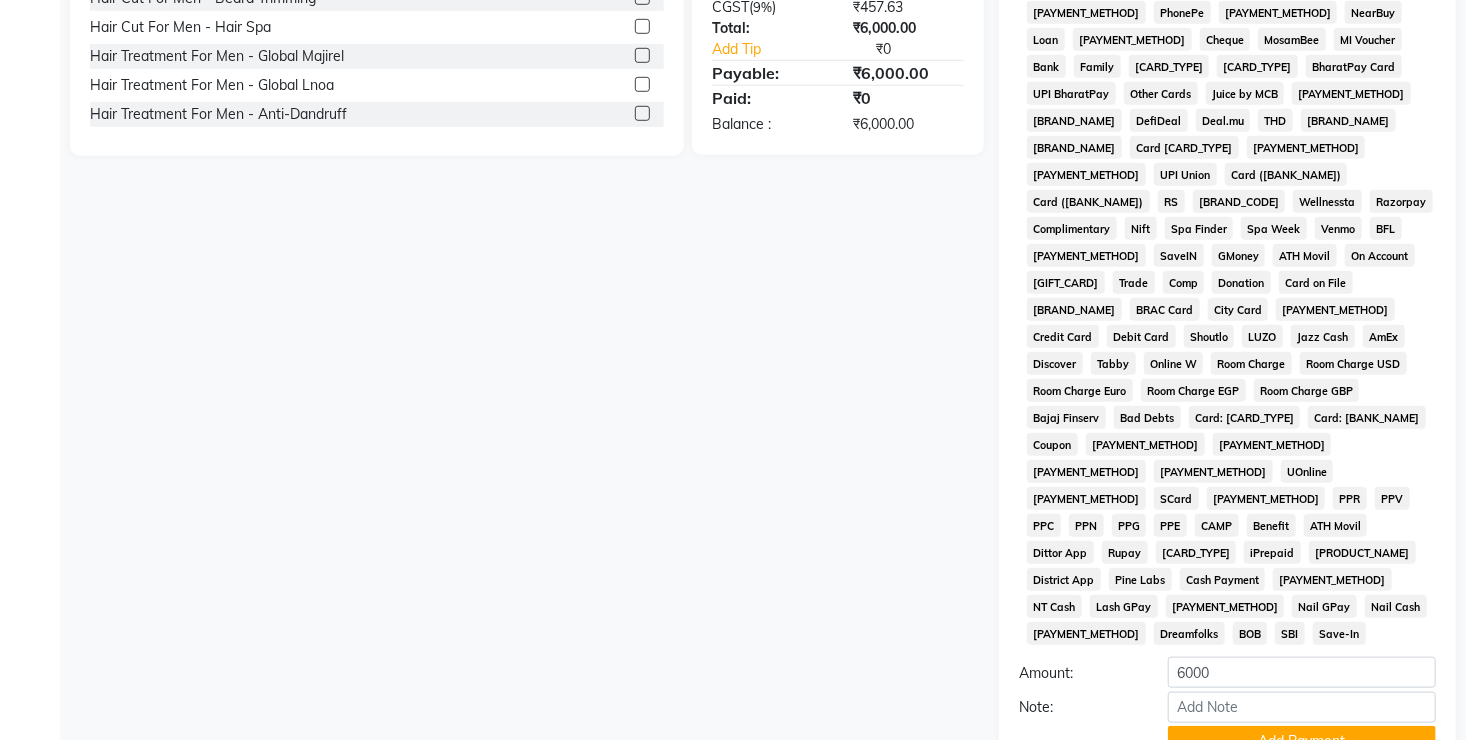 scroll, scrollTop: 680, scrollLeft: 0, axis: vertical 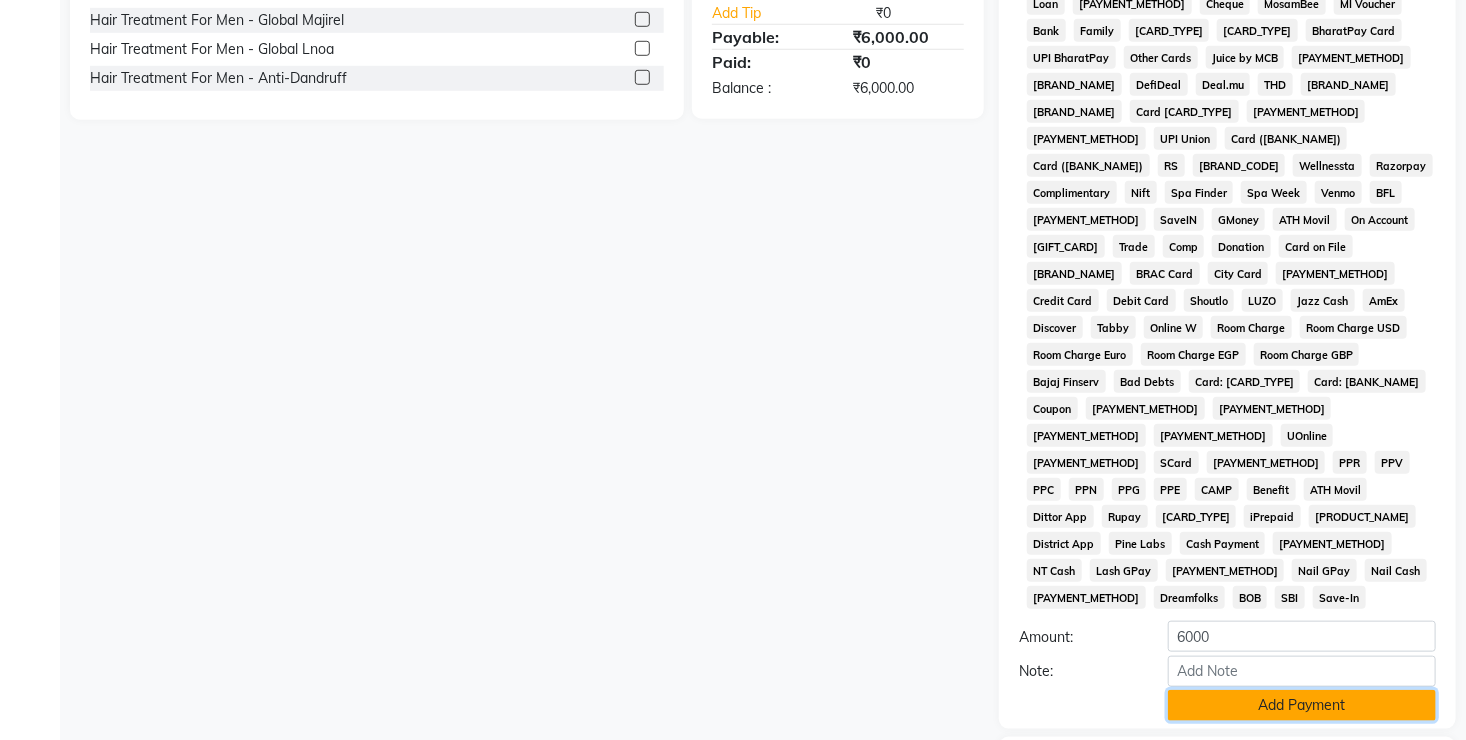 click on "Add Payment" at bounding box center (1302, 705) 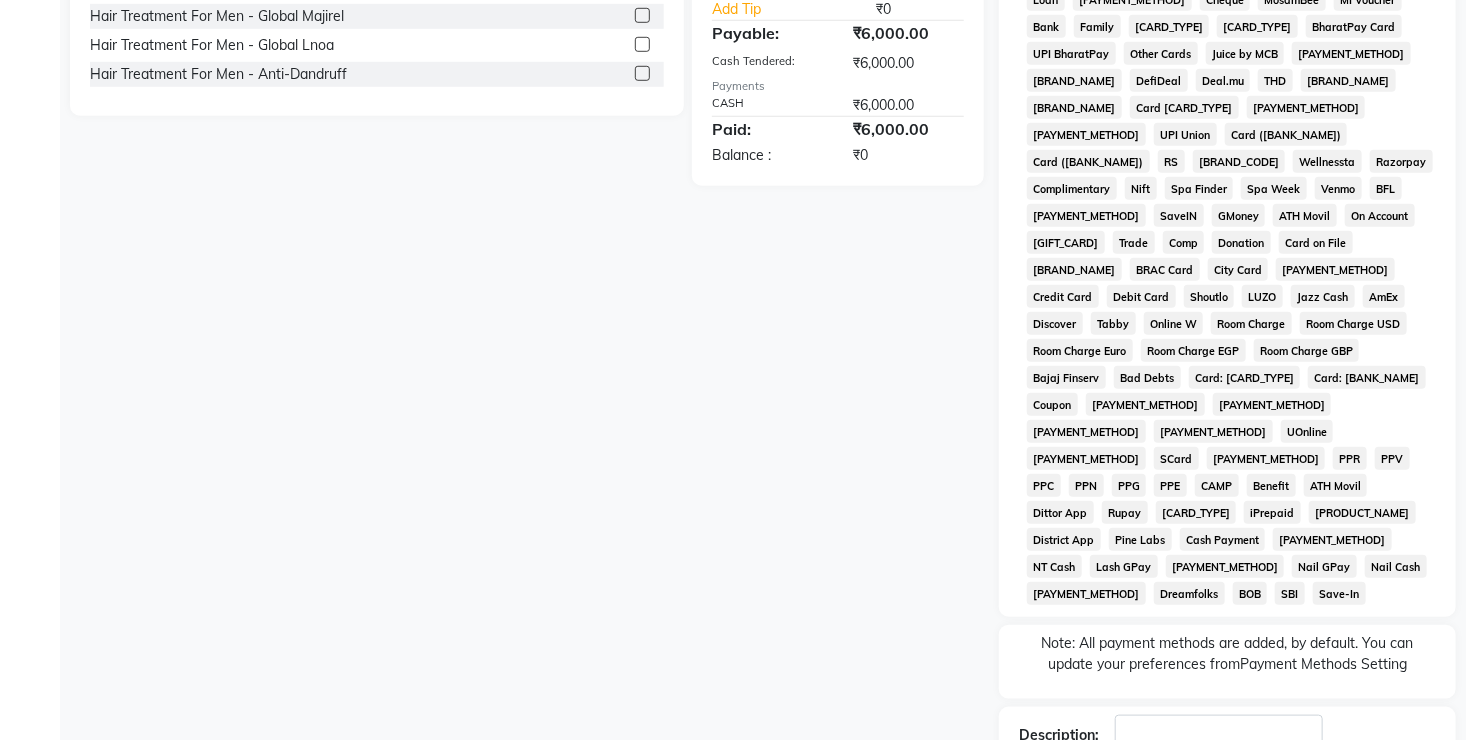 scroll, scrollTop: 685, scrollLeft: 0, axis: vertical 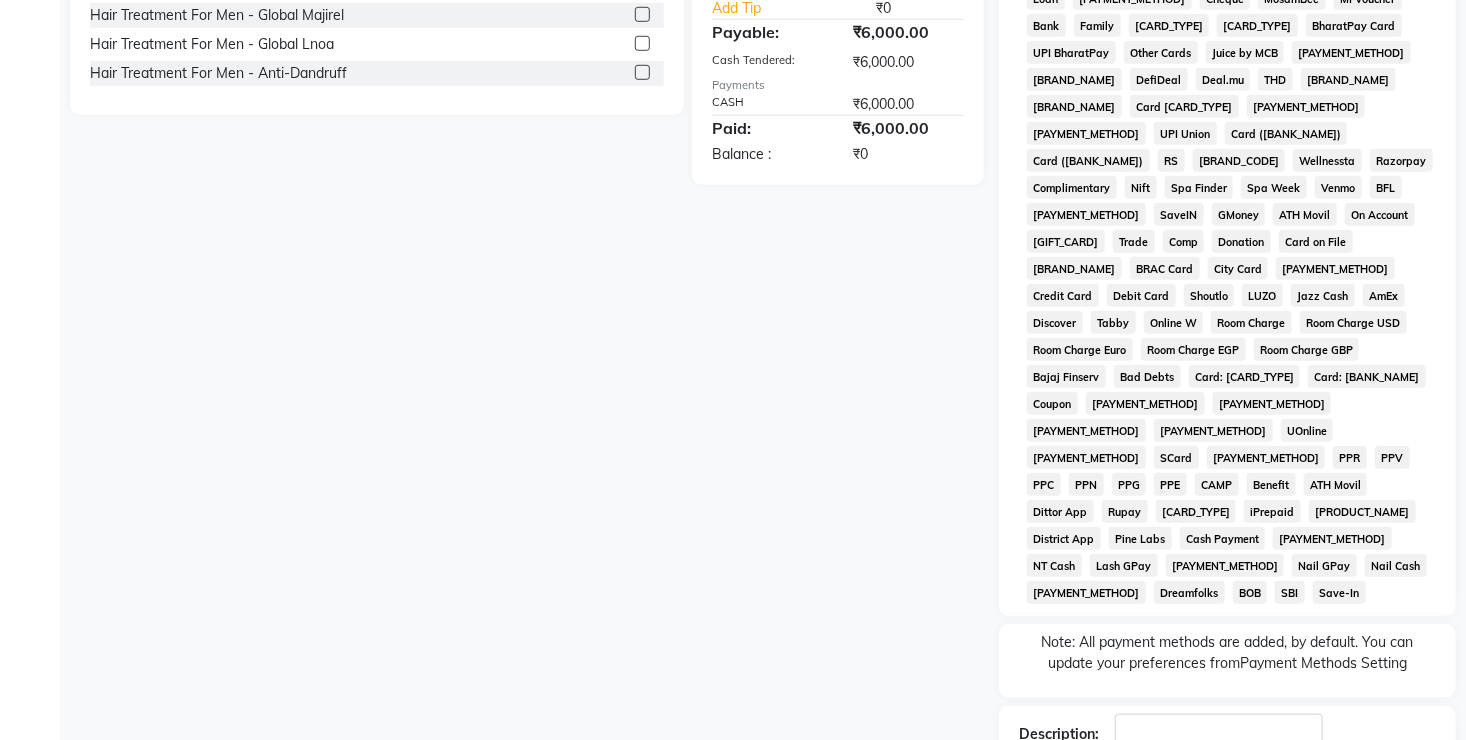 click on "Checkout" at bounding box center [1227, 836] 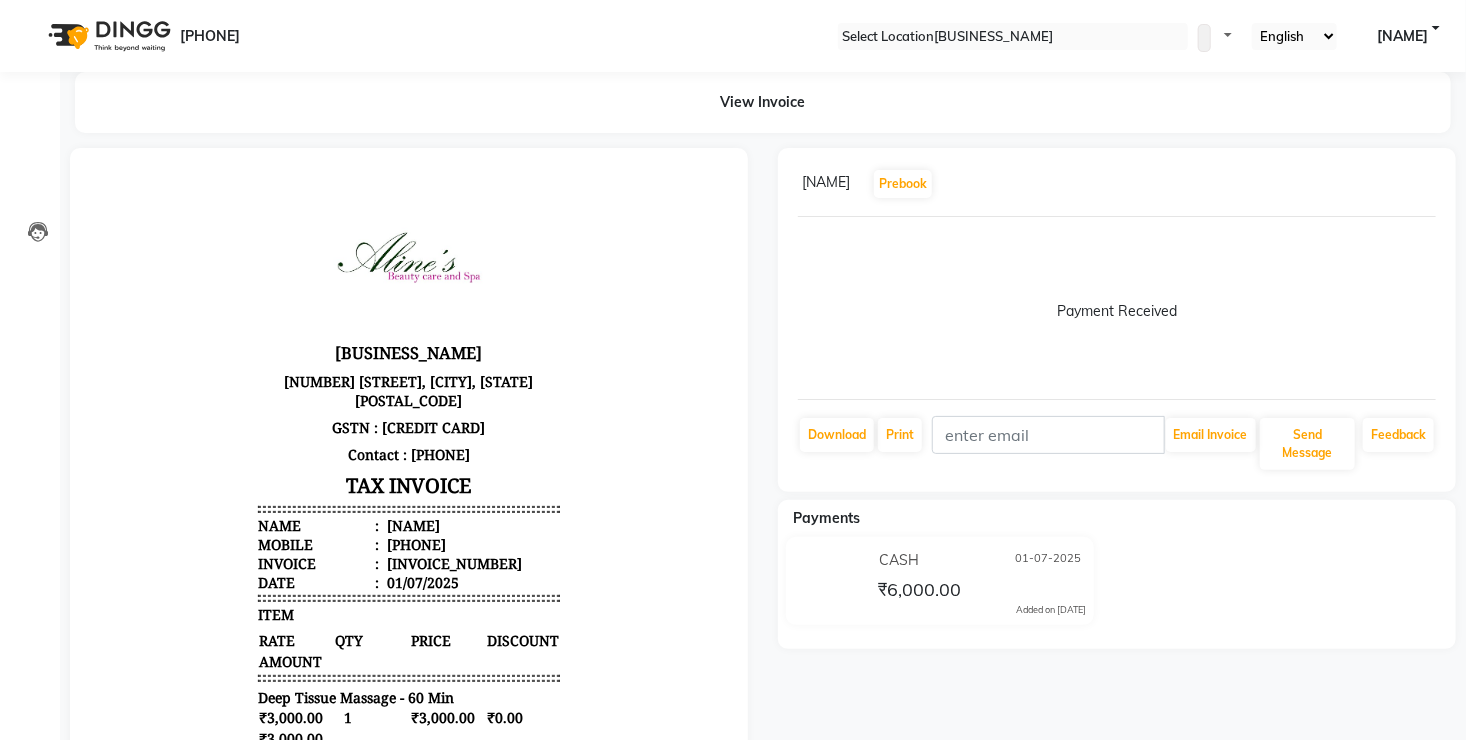 scroll, scrollTop: 0, scrollLeft: 0, axis: both 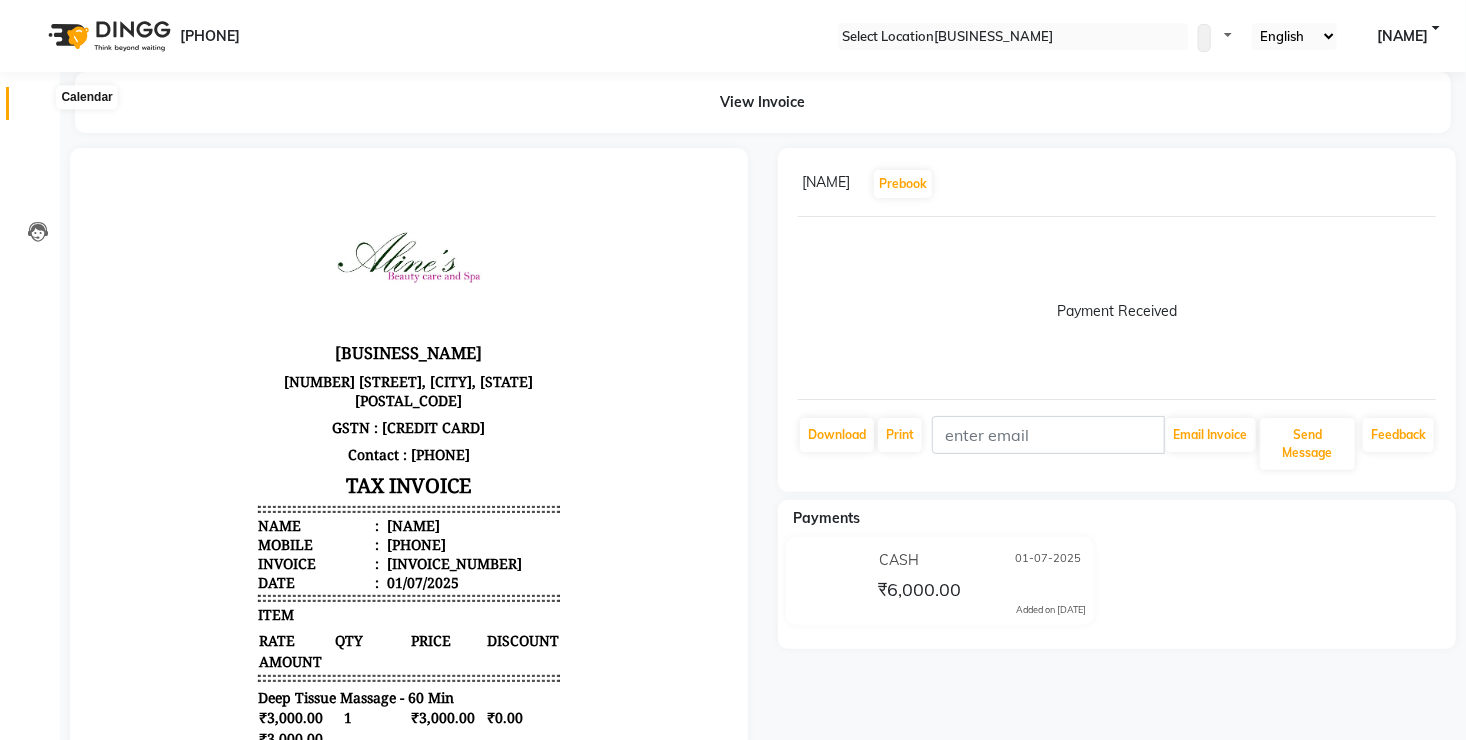 click at bounding box center [37, 108] 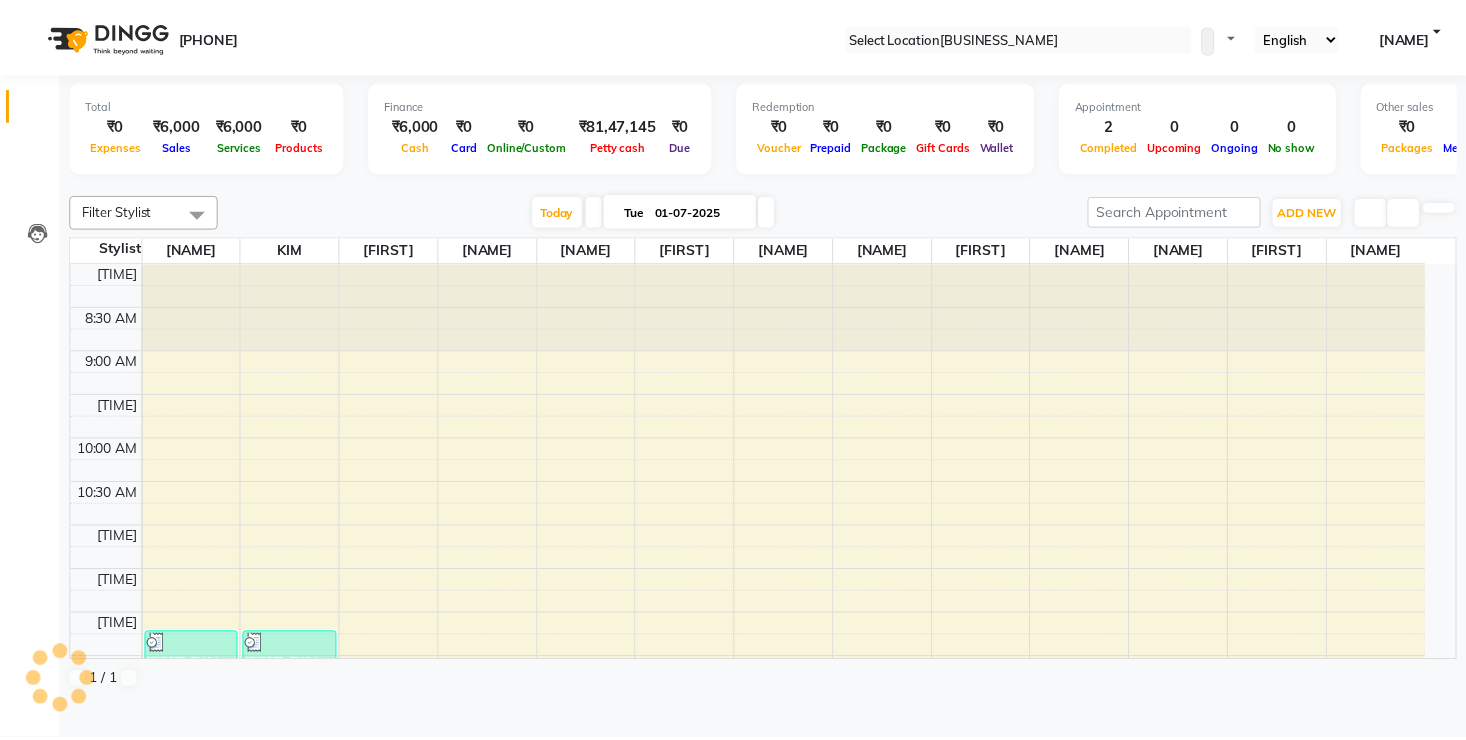 scroll, scrollTop: 0, scrollLeft: 0, axis: both 